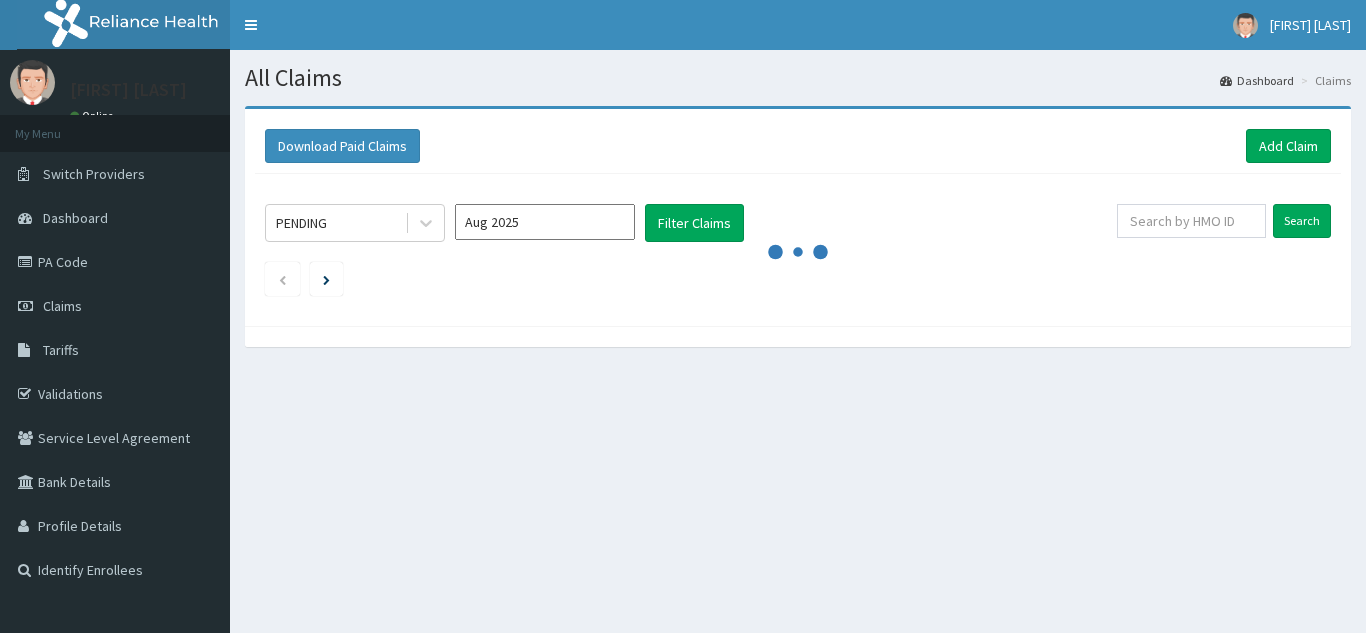 scroll, scrollTop: 0, scrollLeft: 0, axis: both 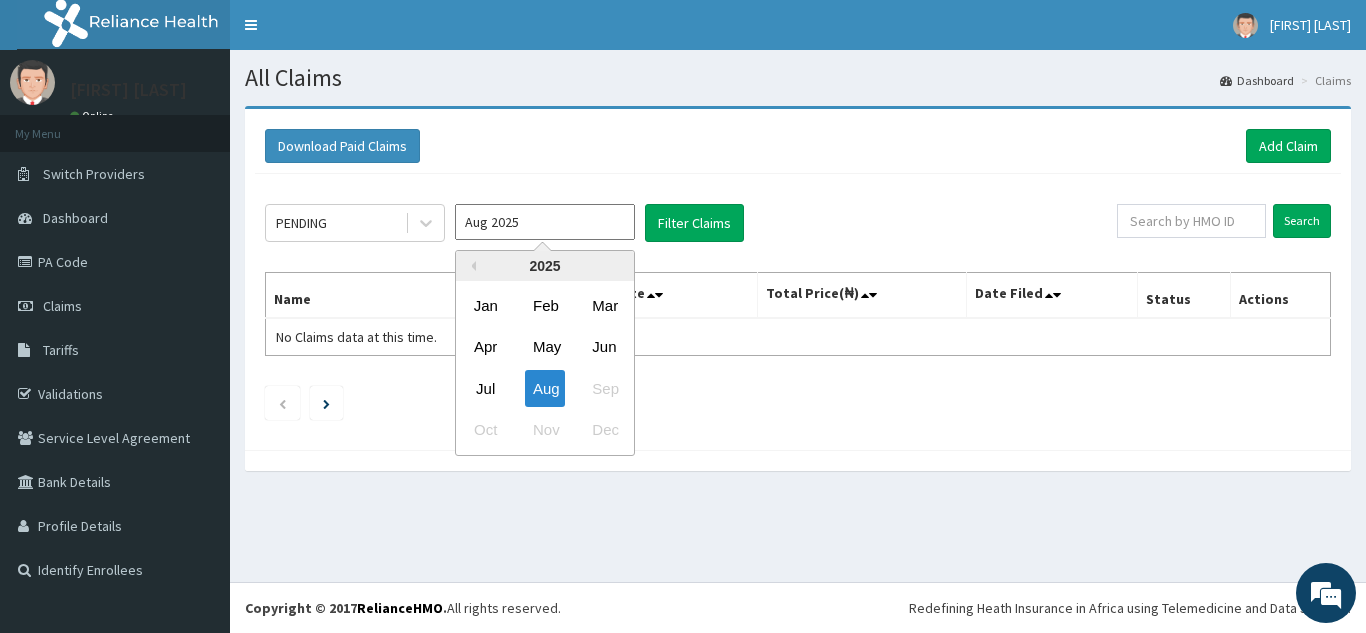 click on "Aug 2025" at bounding box center [545, 222] 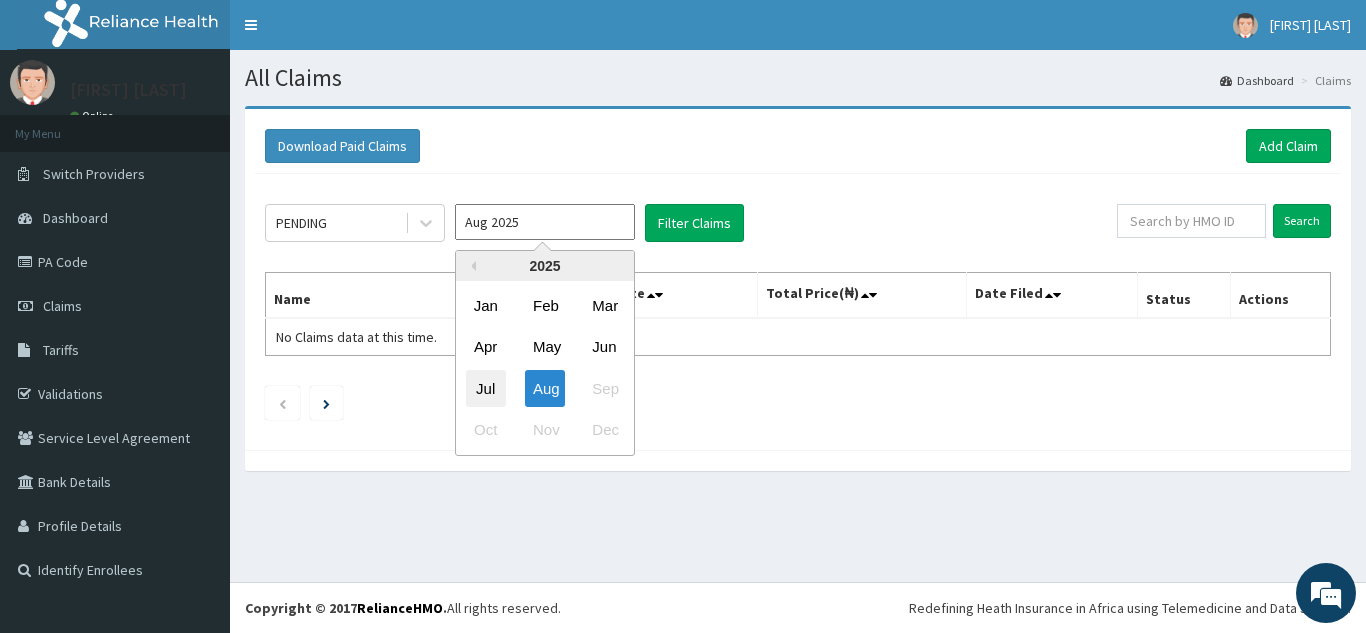 click on "Jul" at bounding box center (486, 388) 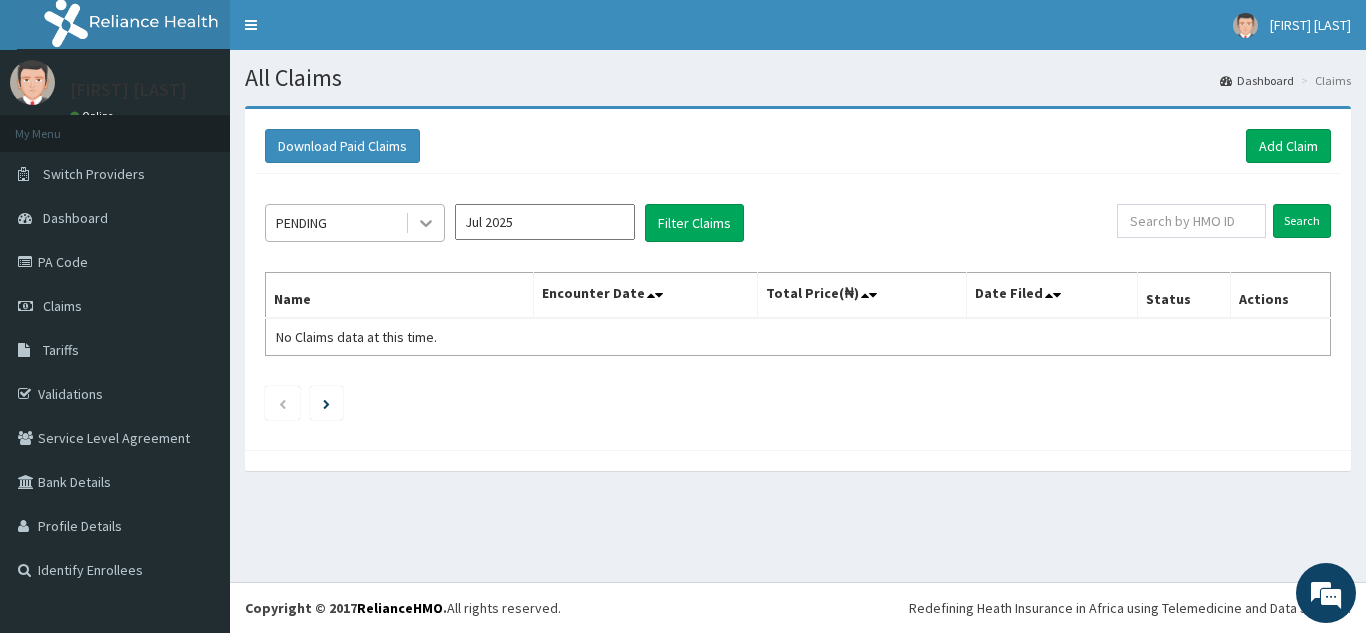click 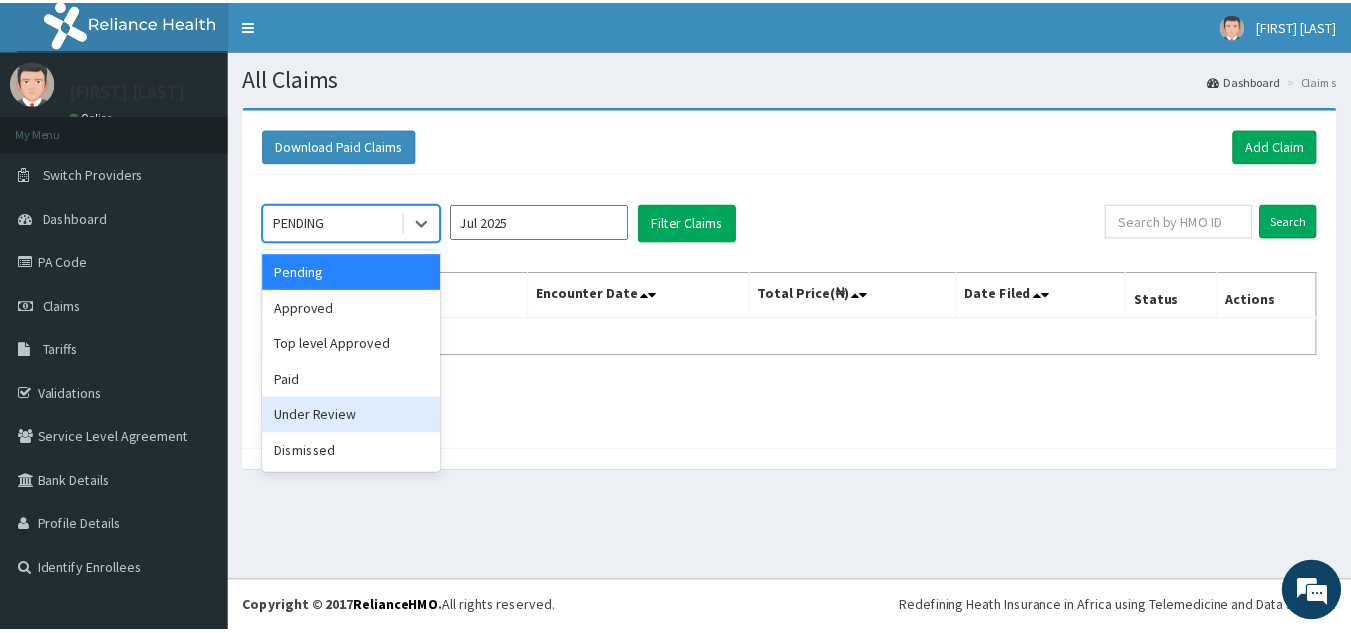 scroll, scrollTop: 0, scrollLeft: 0, axis: both 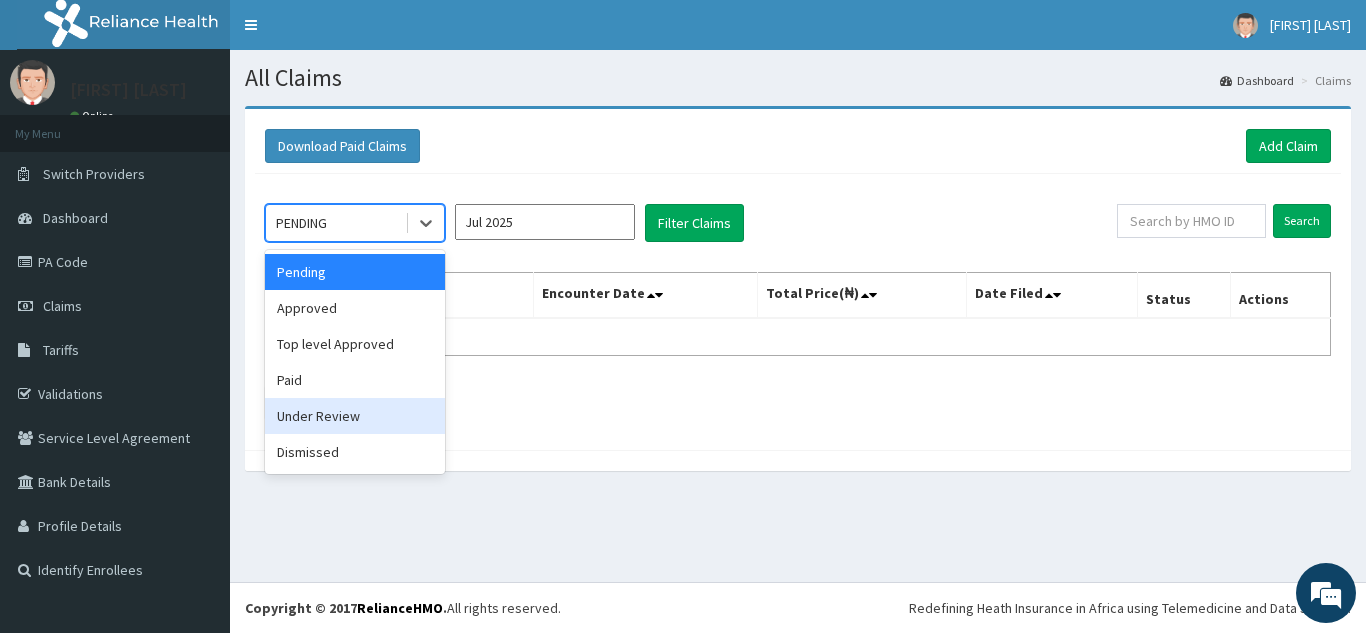 click on "Under Review" at bounding box center [355, 416] 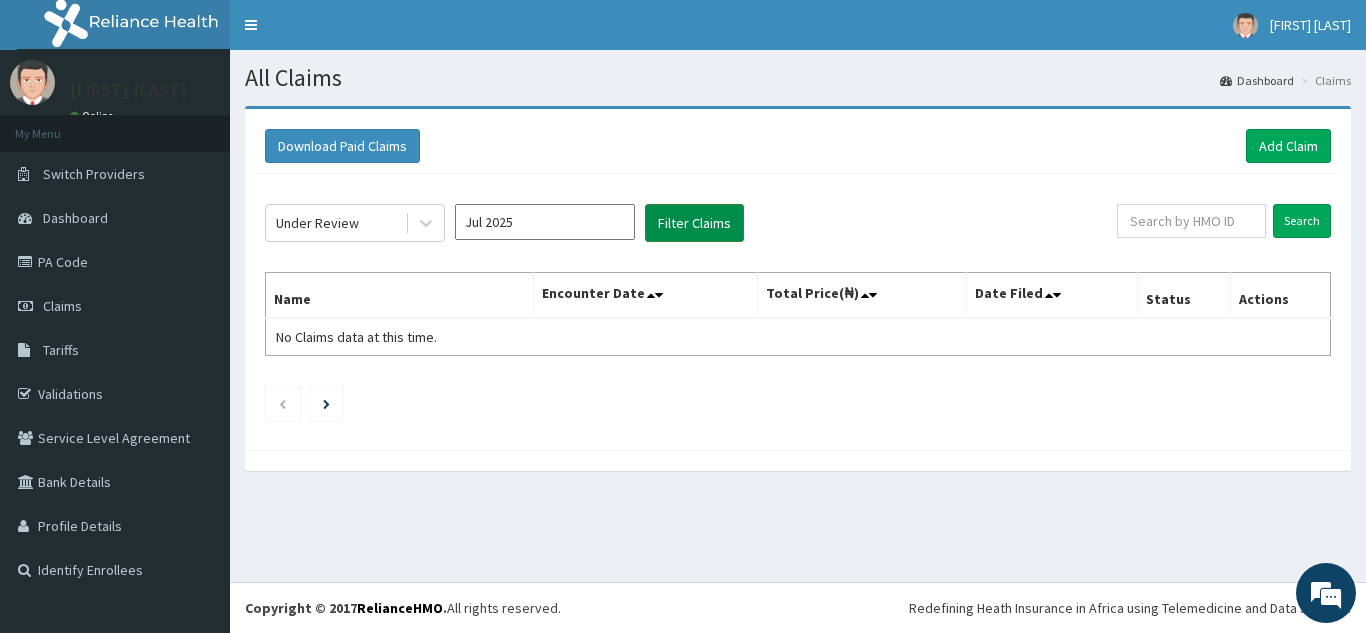 click on "Filter Claims" at bounding box center (694, 223) 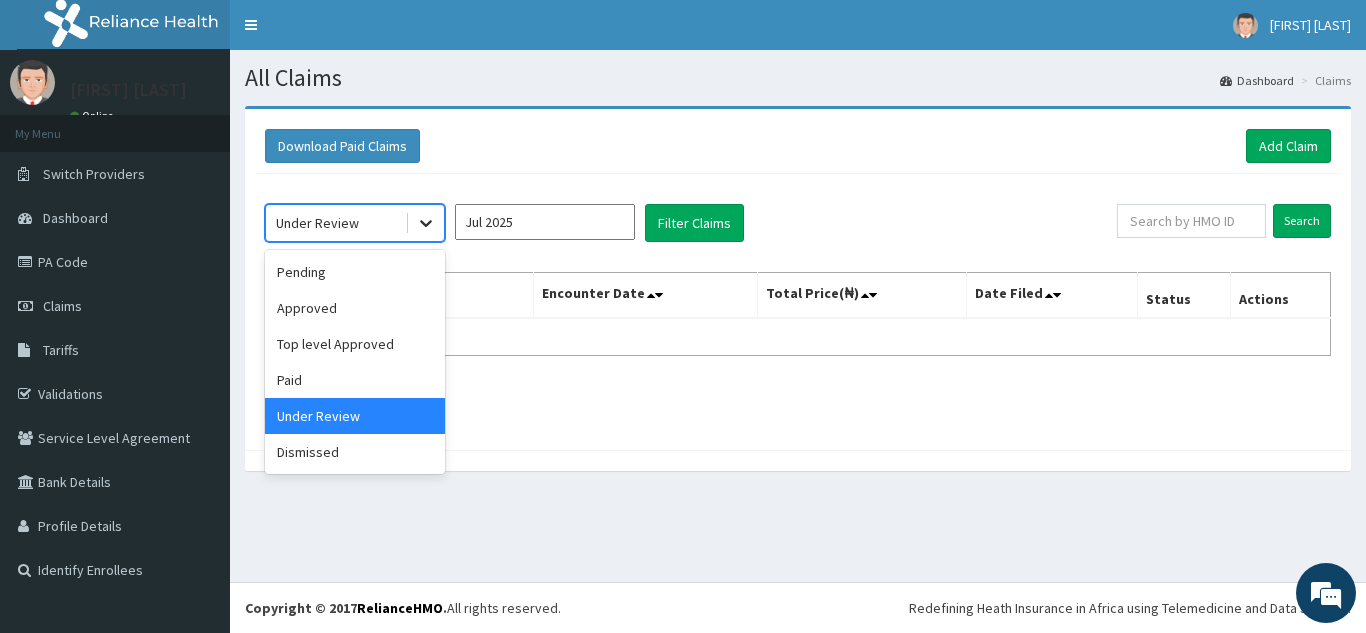 click 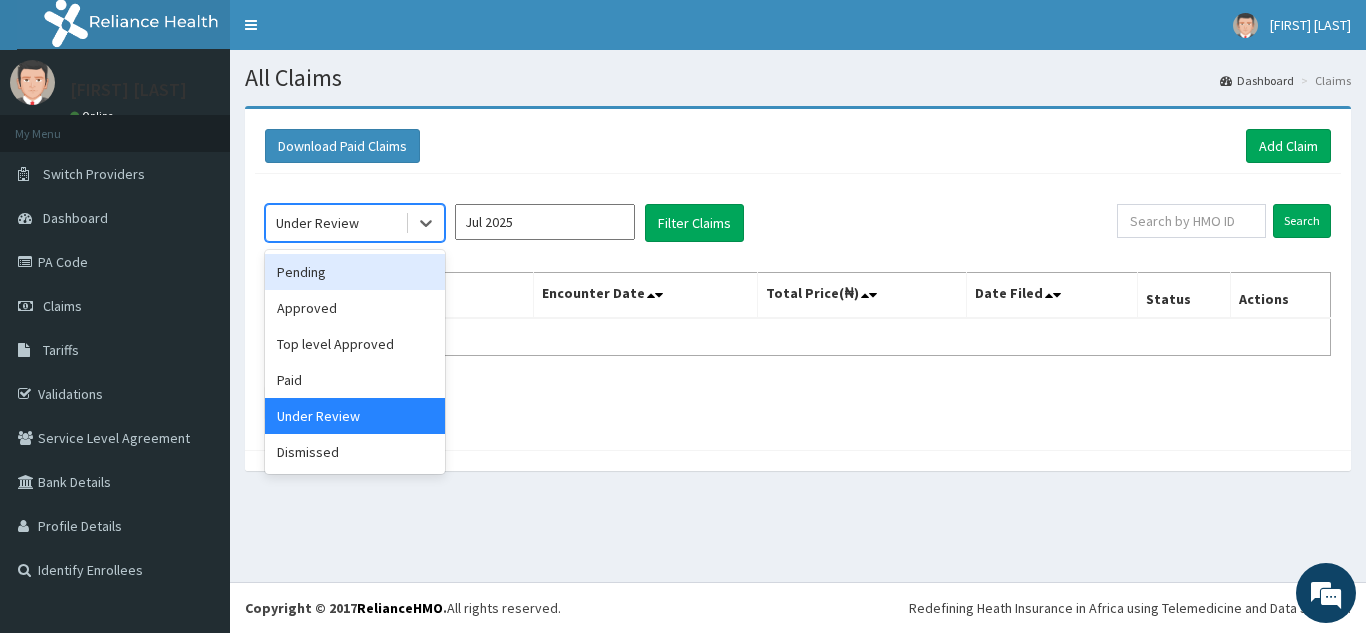 click on "Pending" at bounding box center (355, 272) 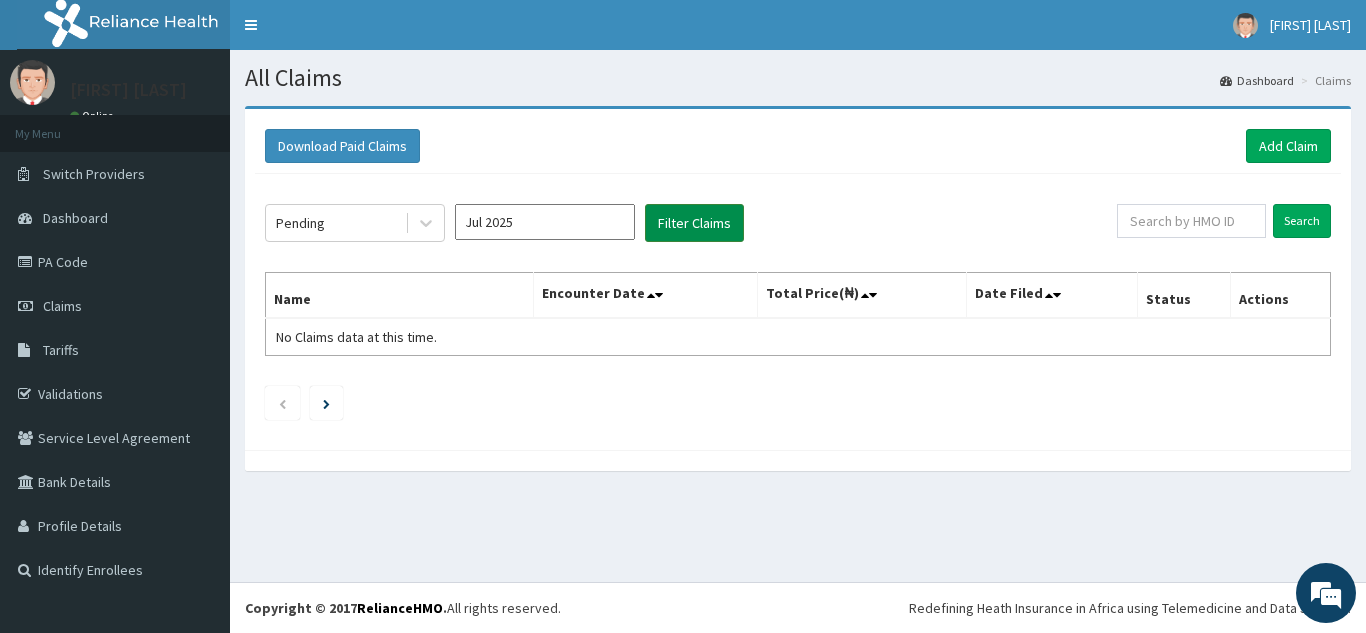 click on "Filter Claims" at bounding box center [694, 223] 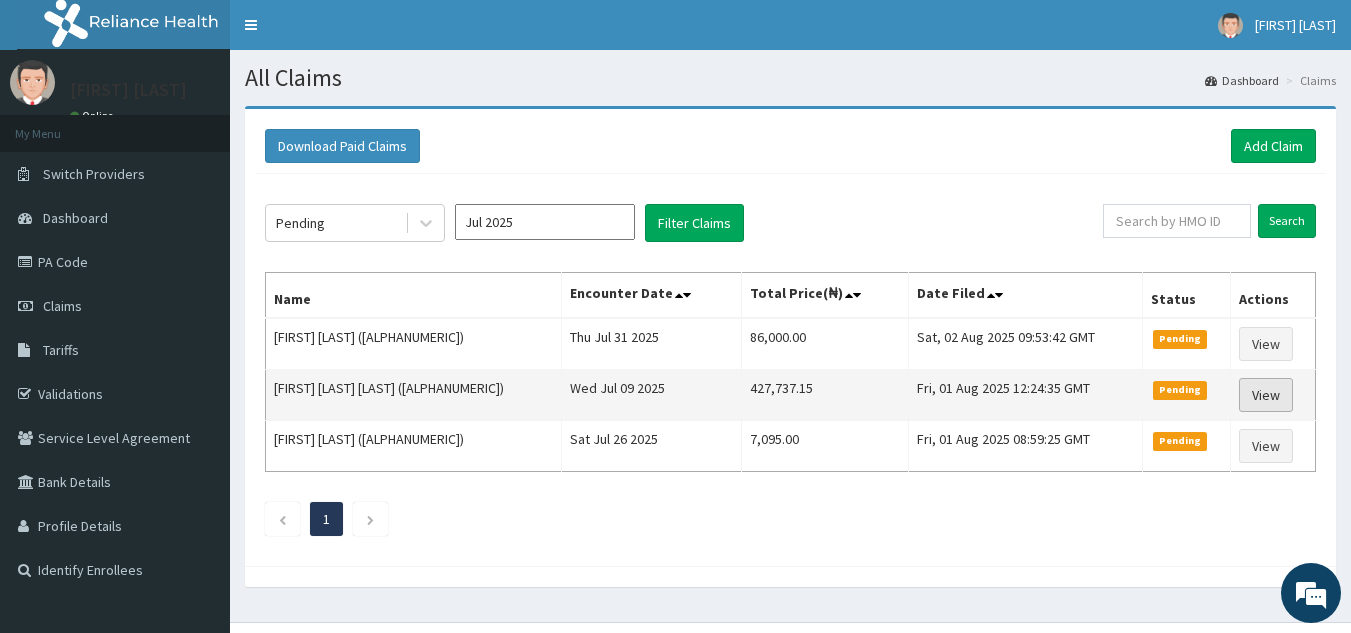 click on "View" at bounding box center (1266, 395) 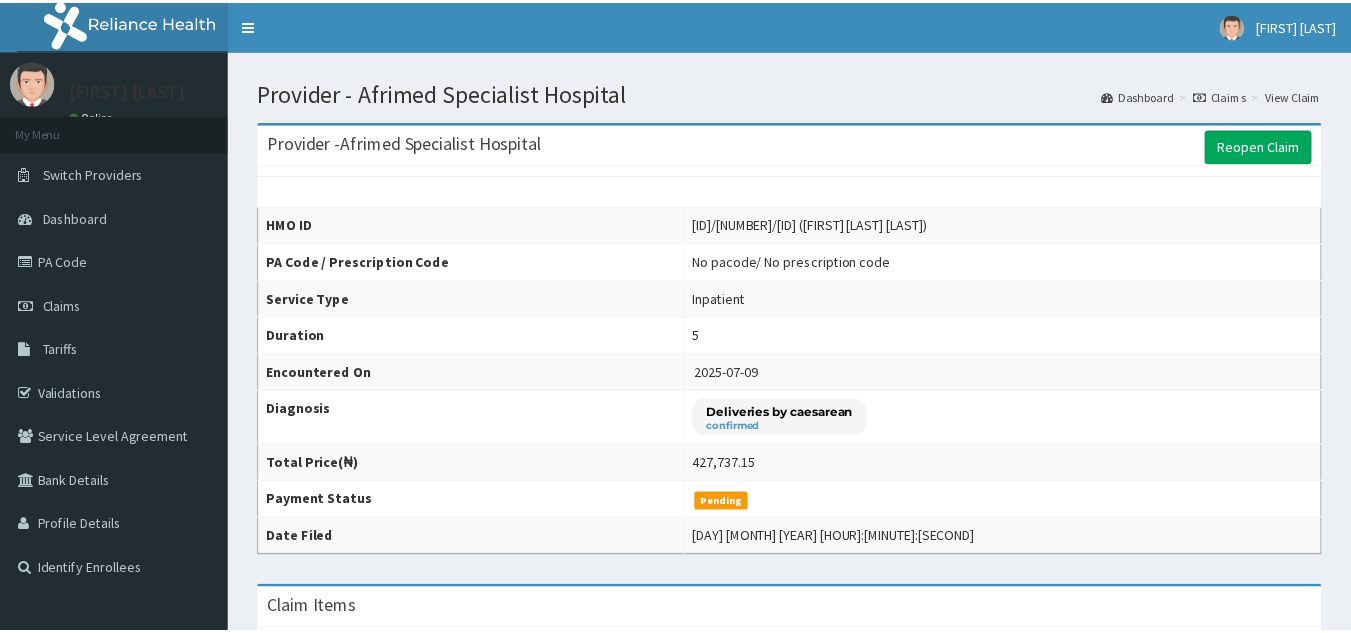 scroll, scrollTop: 0, scrollLeft: 0, axis: both 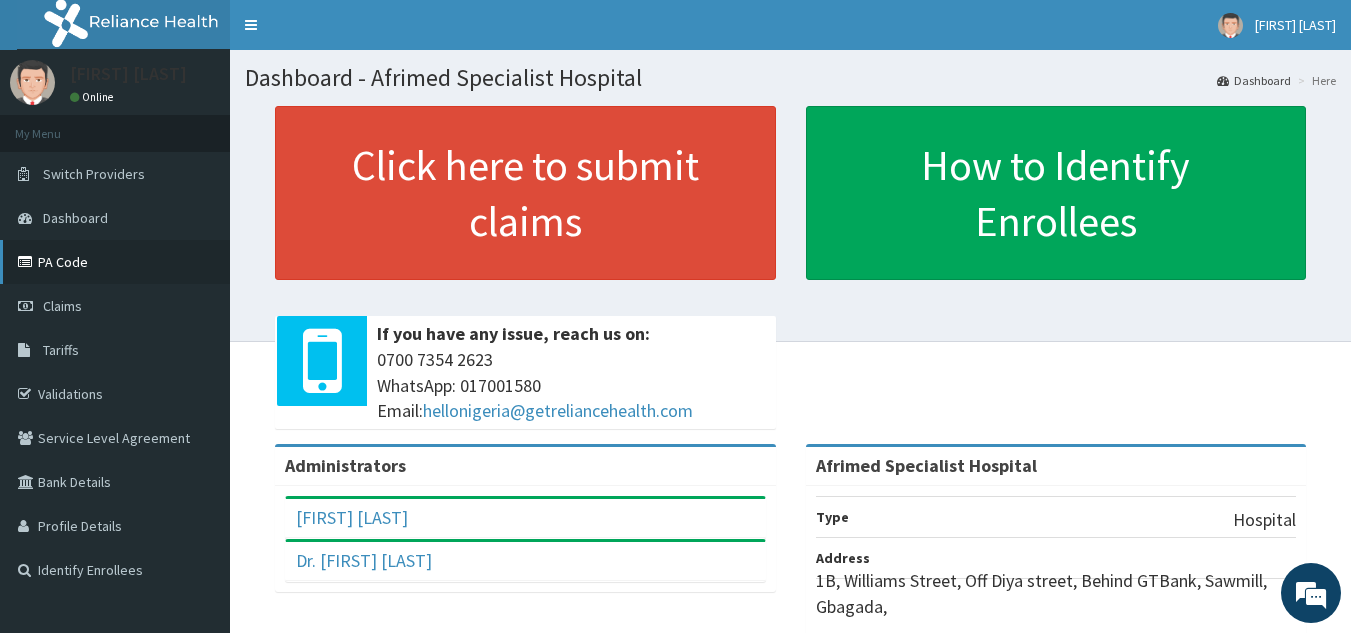 click on "PA Code" at bounding box center (115, 262) 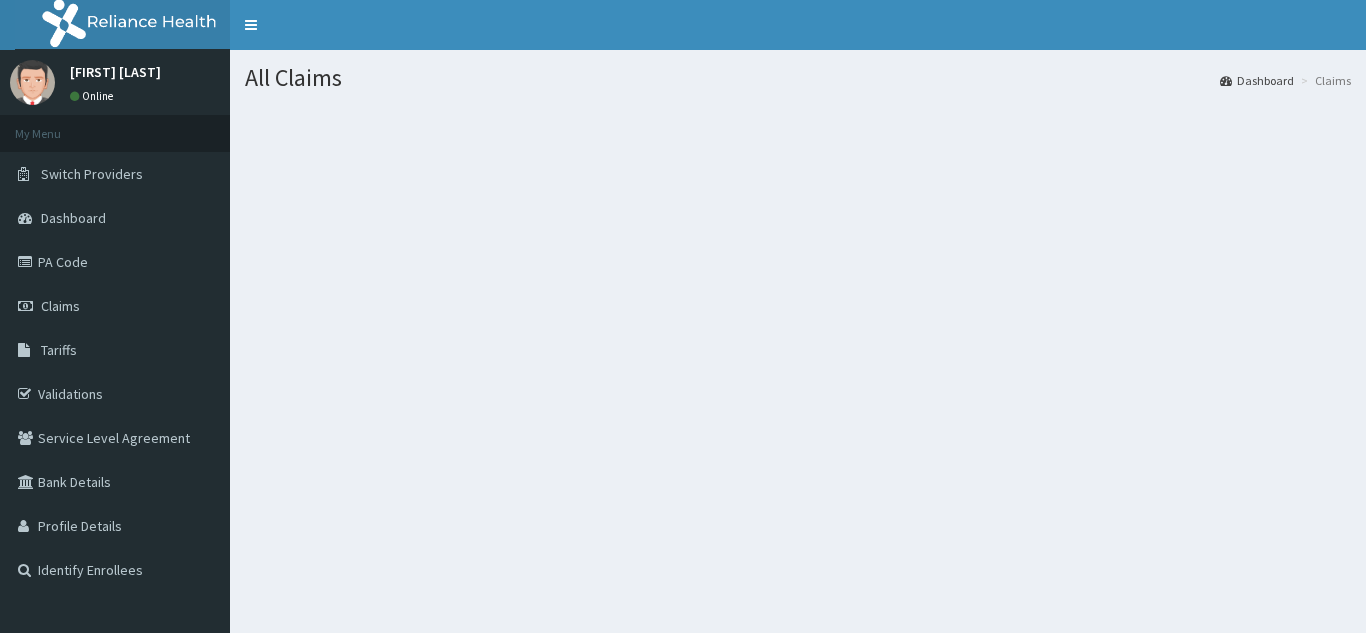 scroll, scrollTop: 0, scrollLeft: 0, axis: both 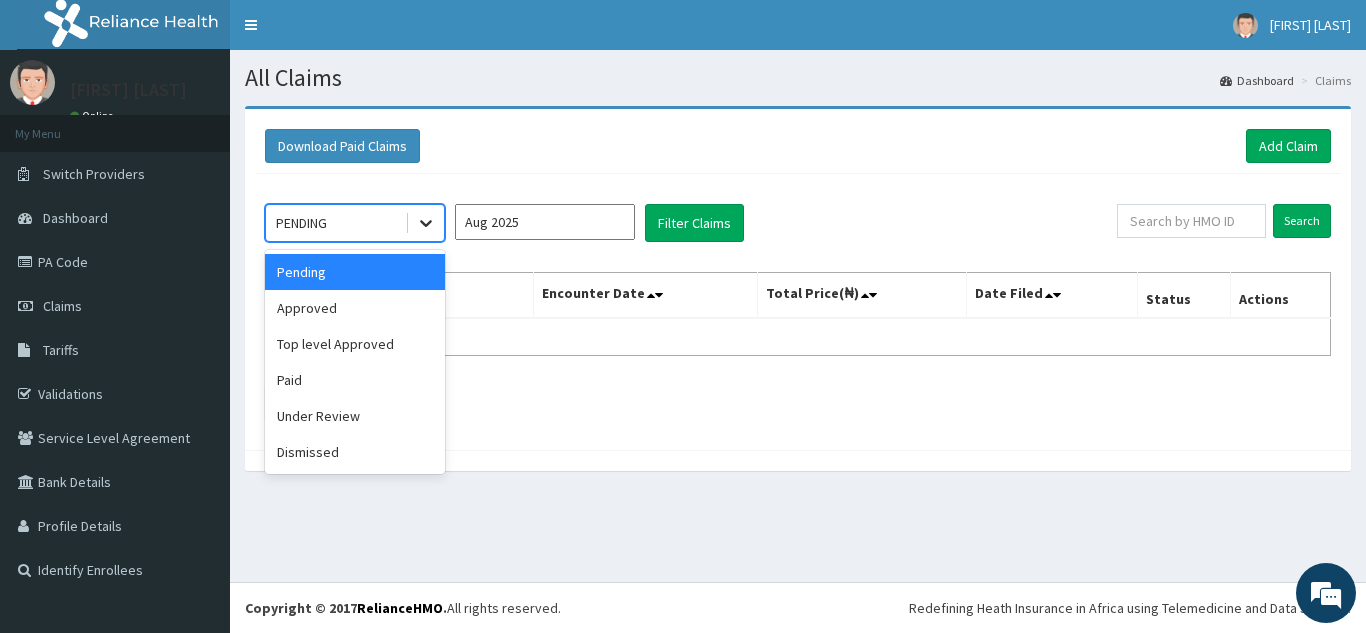 click 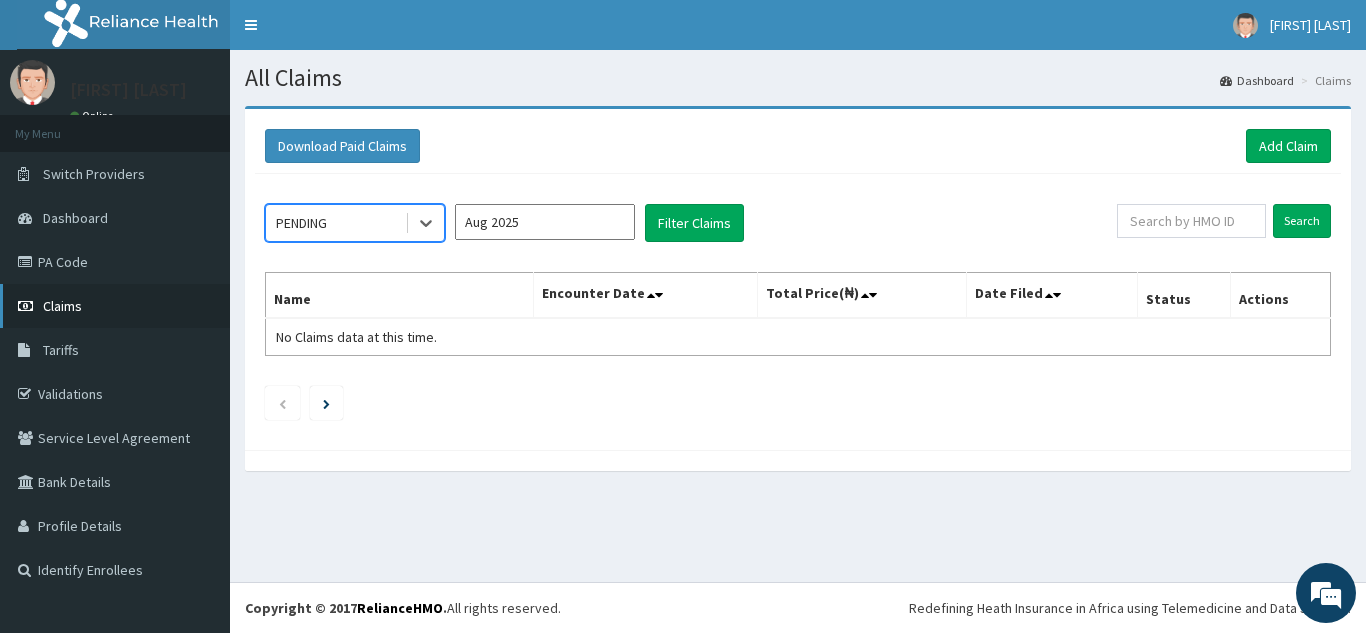 click on "Claims" at bounding box center (115, 306) 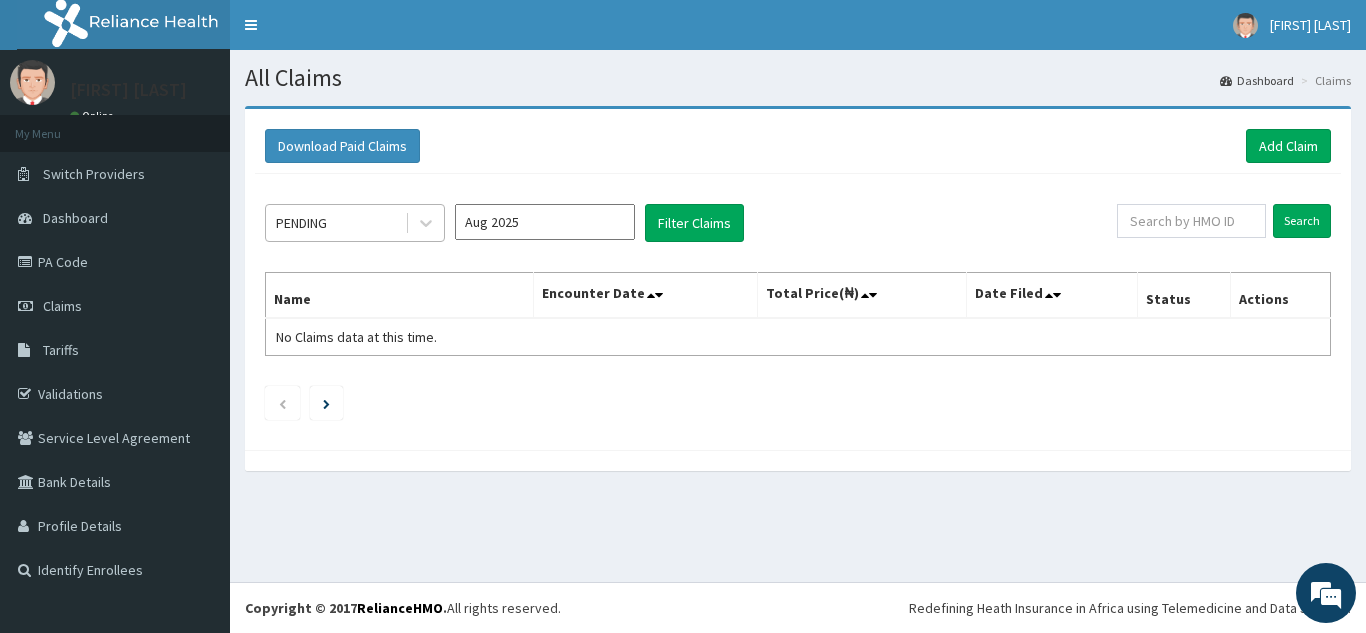 click on "PENDING" at bounding box center (355, 223) 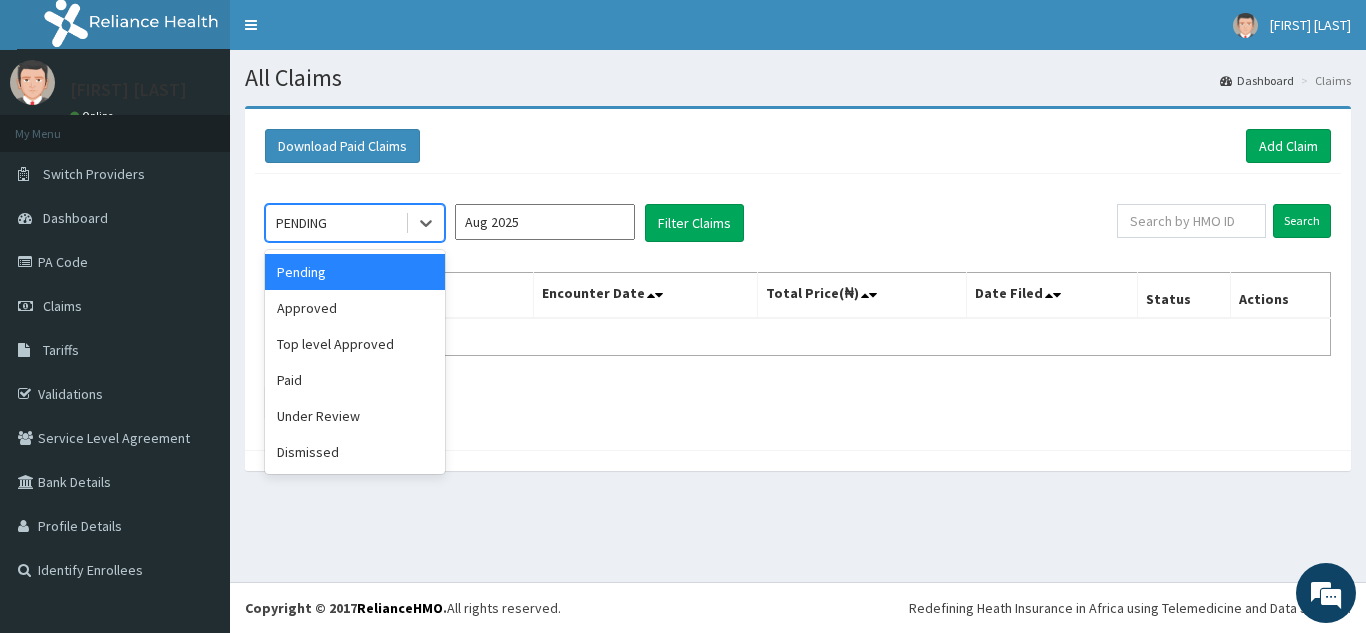 click on "Pending" at bounding box center (355, 272) 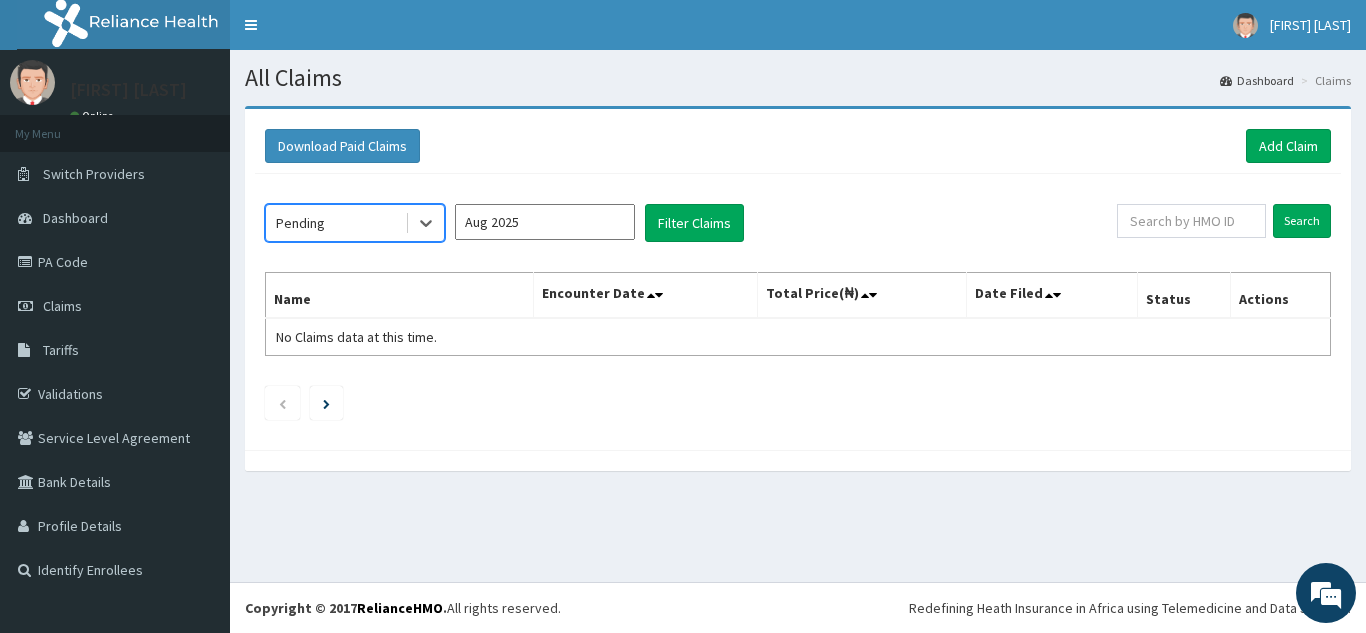 click on "Aug 2025" at bounding box center (545, 222) 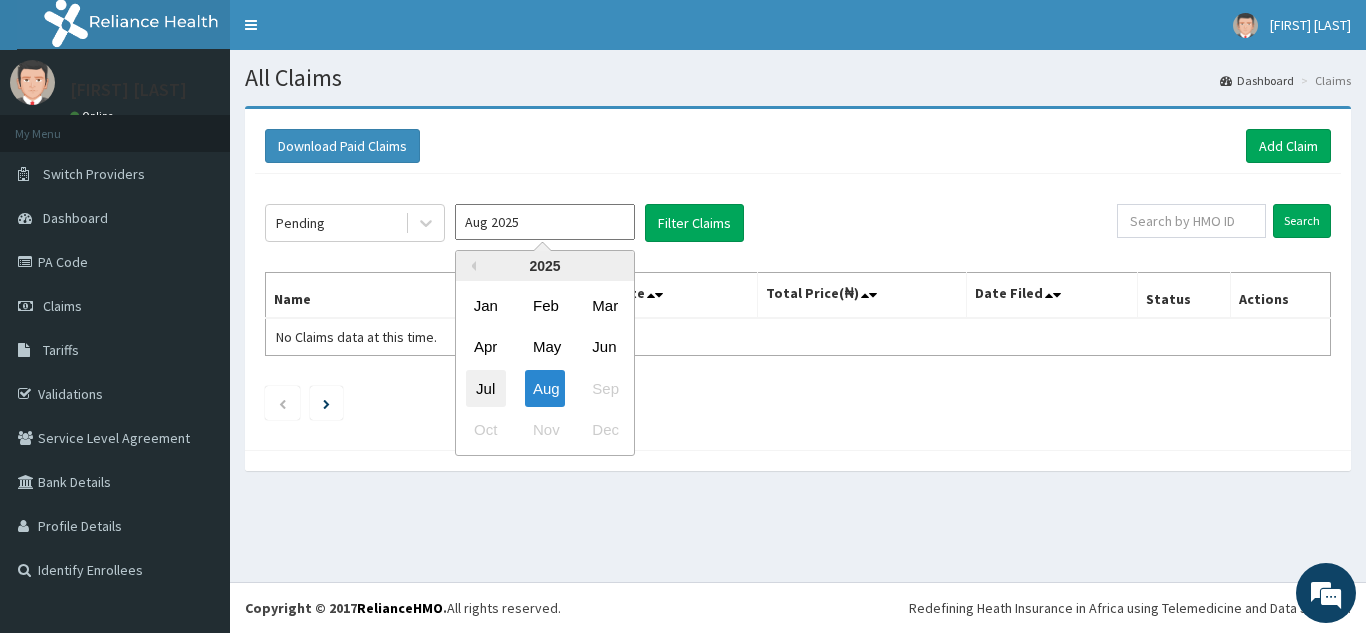 click on "Jul" at bounding box center [486, 388] 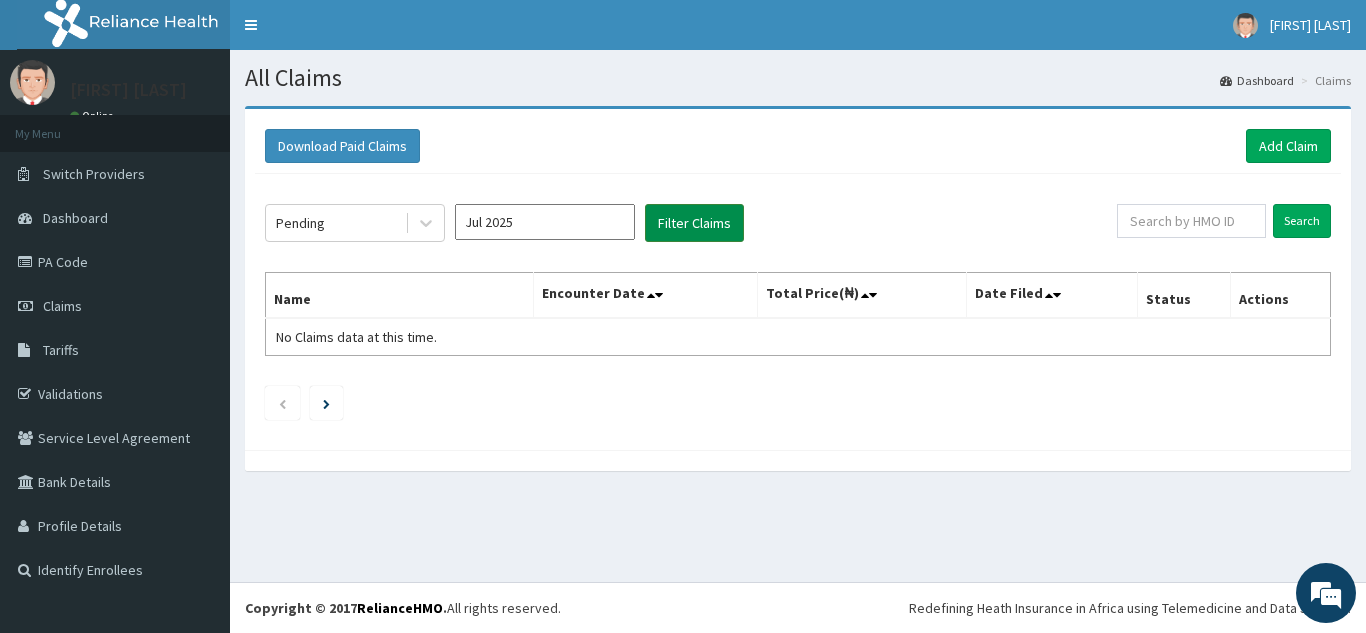 scroll, scrollTop: 0, scrollLeft: 0, axis: both 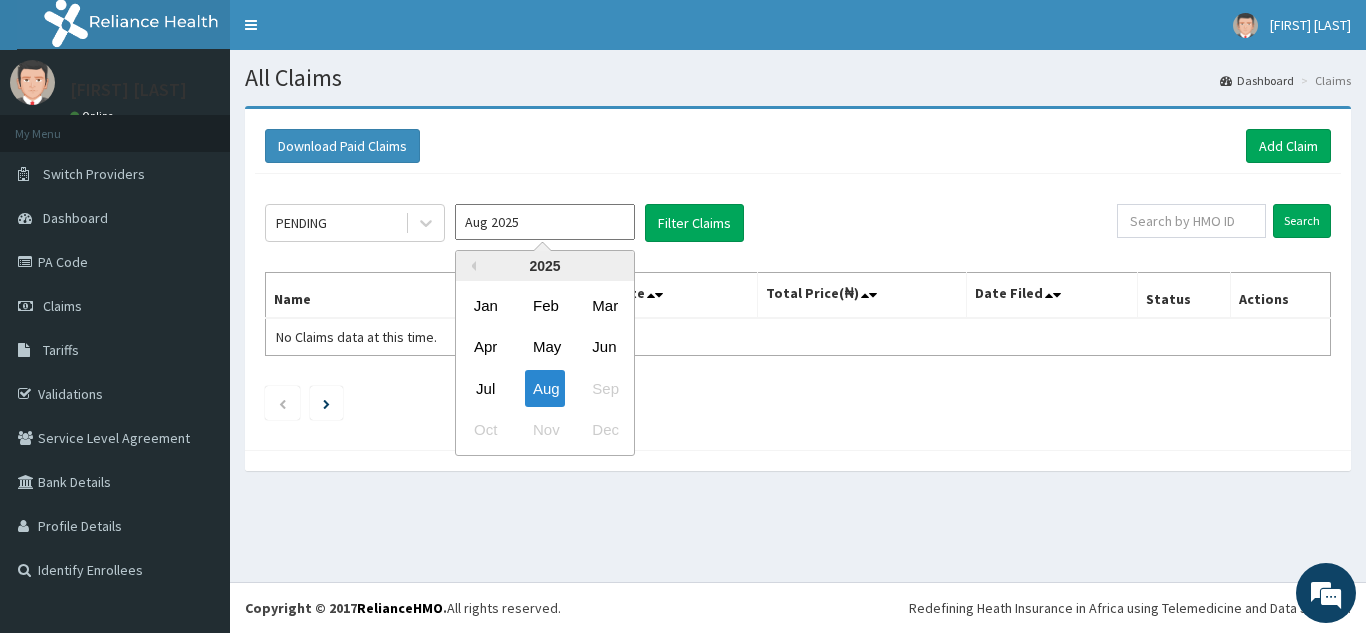 click on "Aug 2025" at bounding box center [545, 222] 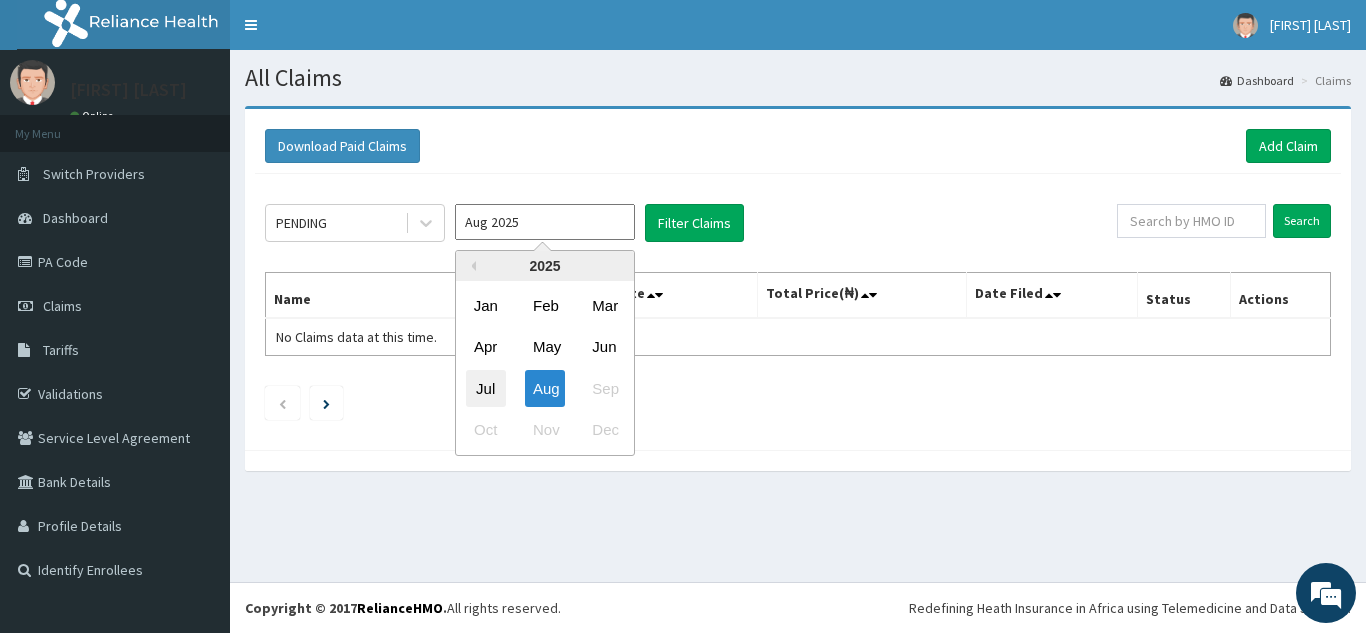 click on "Jul" at bounding box center (486, 388) 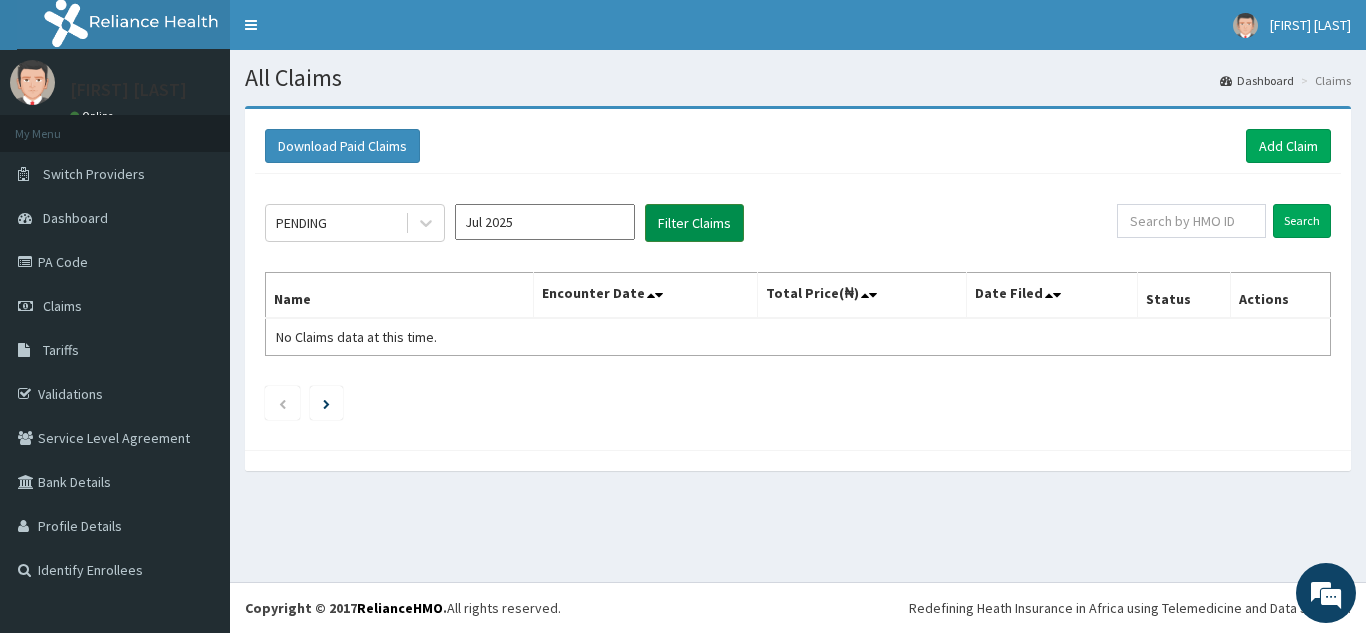 click on "Filter Claims" at bounding box center (694, 223) 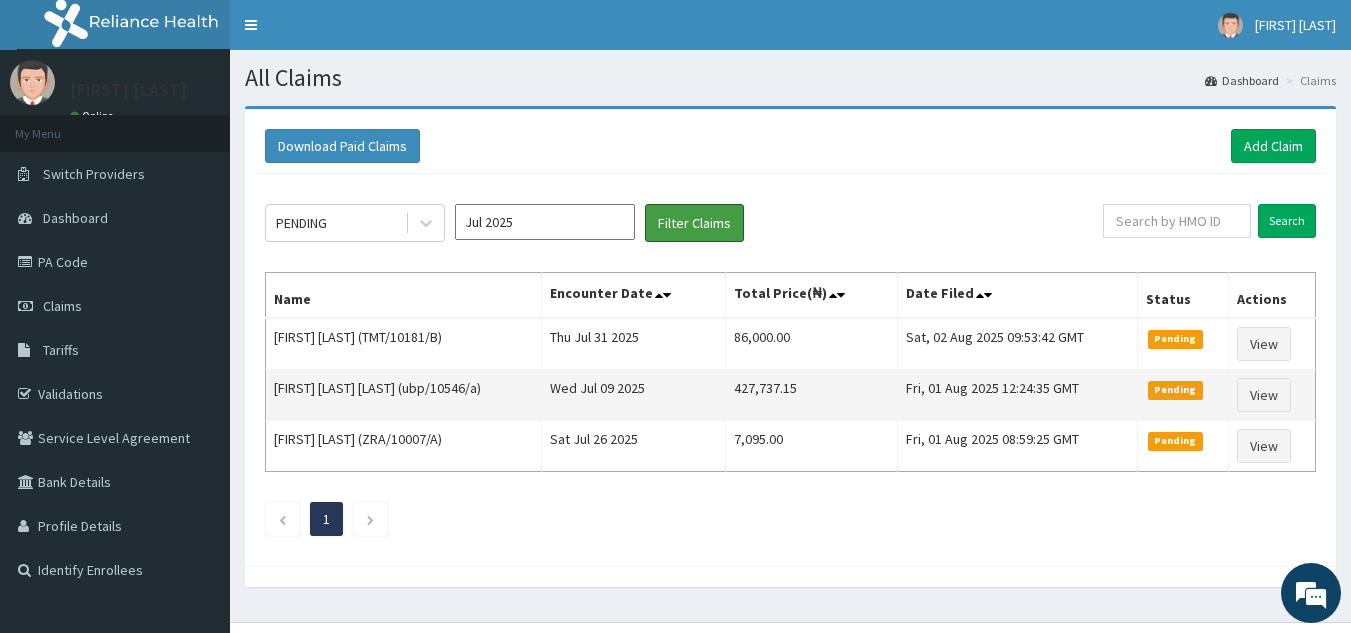 scroll, scrollTop: 0, scrollLeft: 0, axis: both 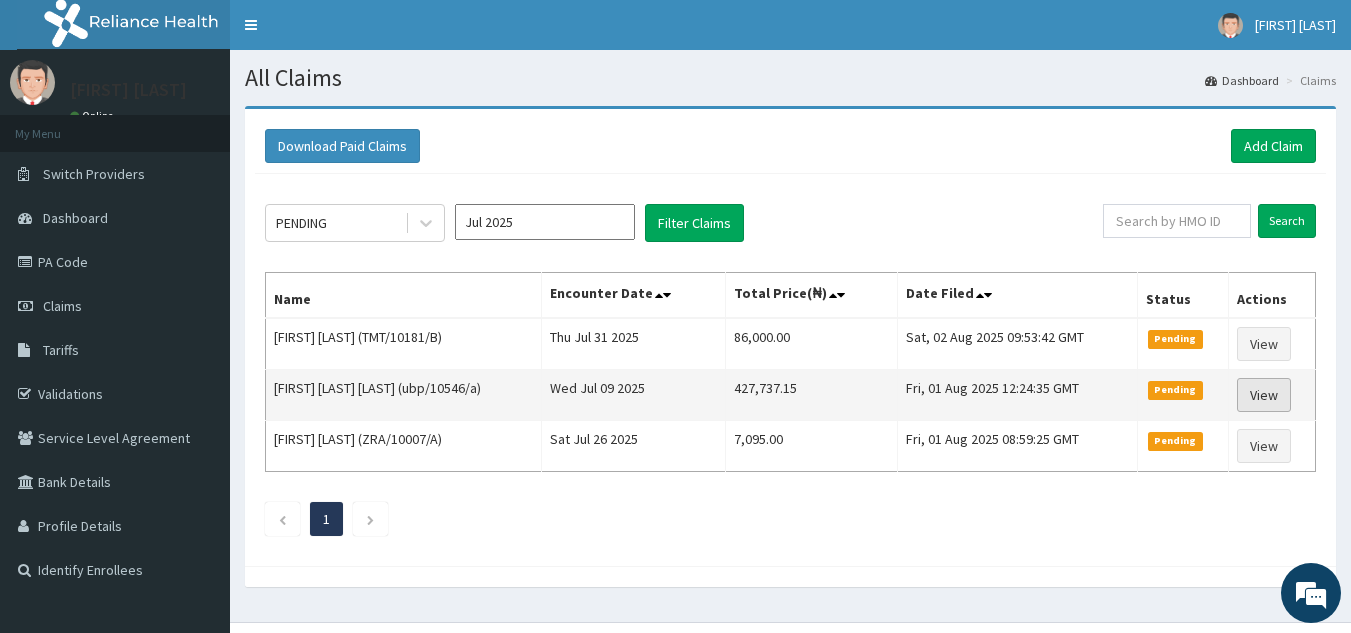 click on "View" at bounding box center (1264, 395) 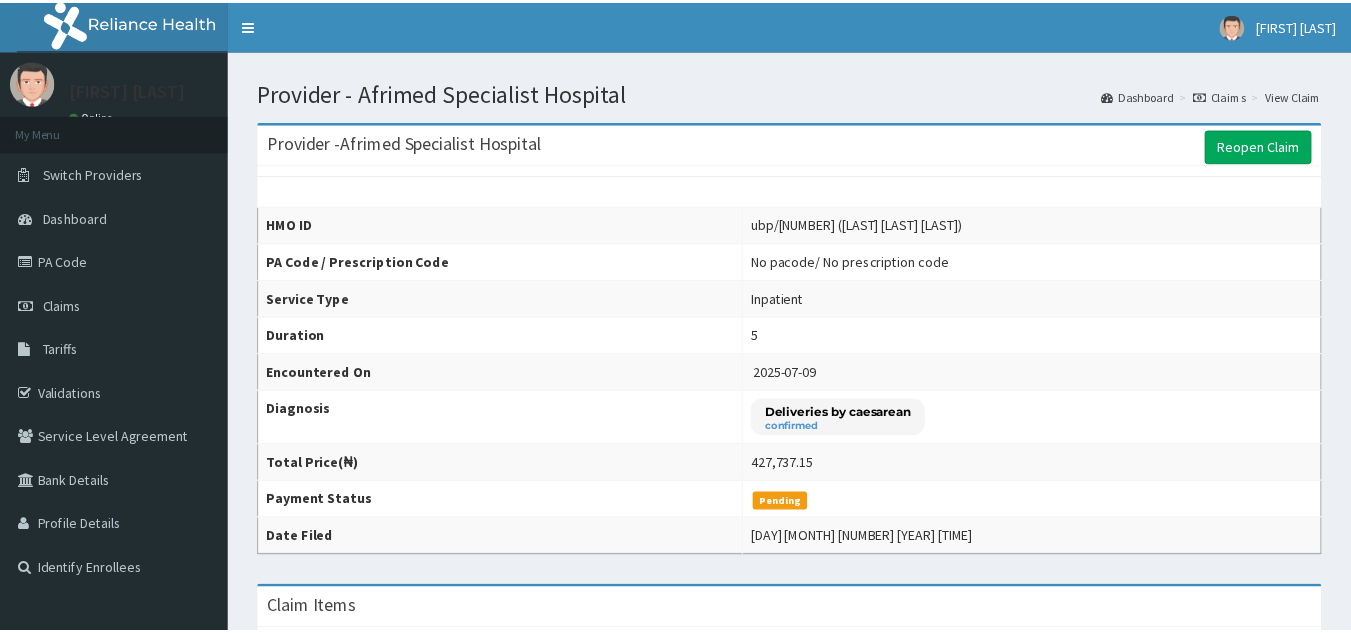 scroll, scrollTop: 0, scrollLeft: 0, axis: both 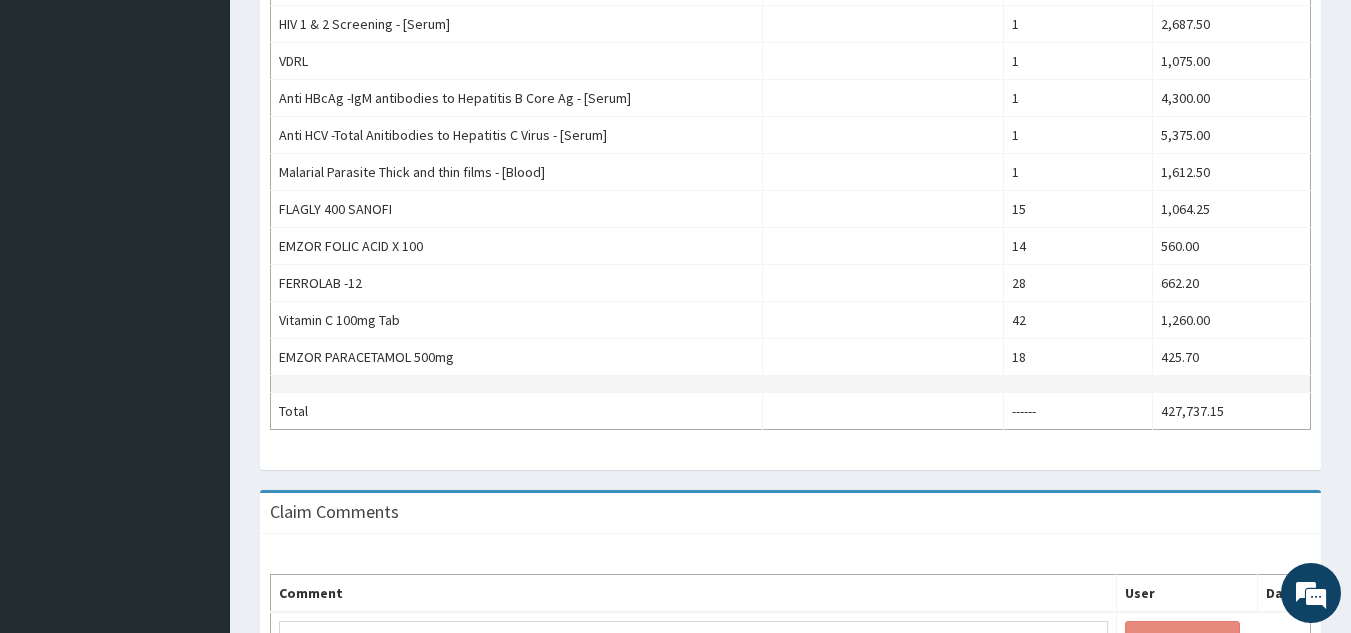 click at bounding box center (883, 384) 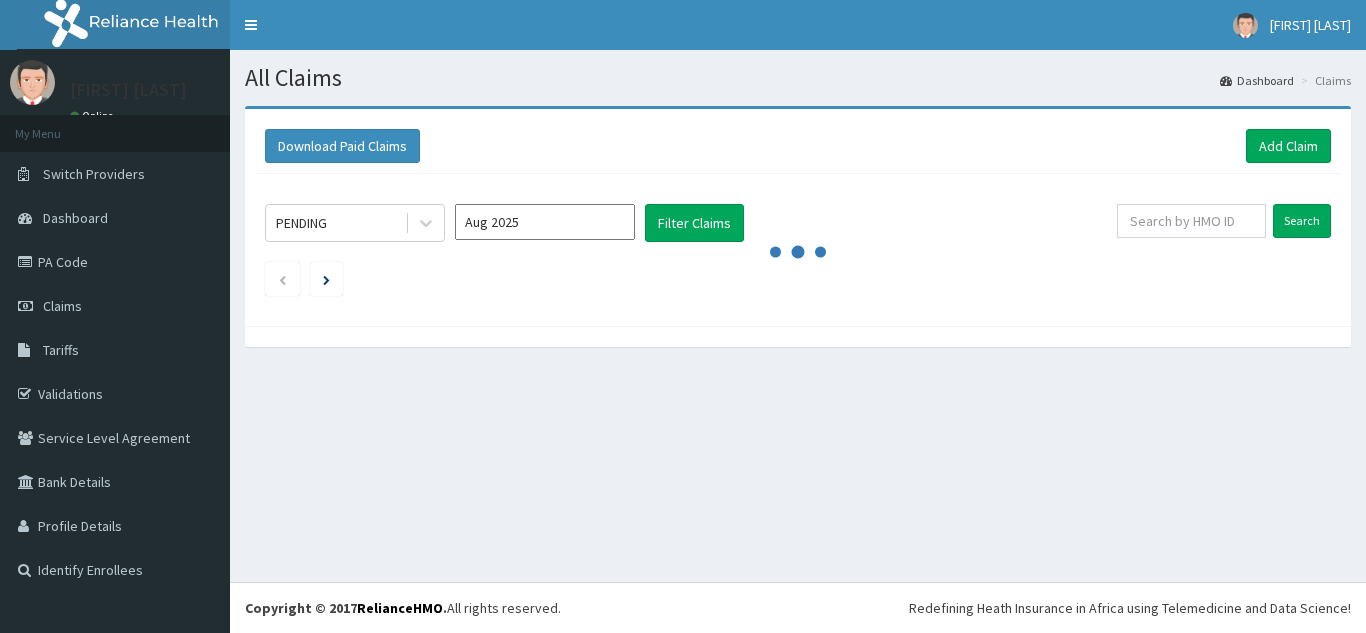 scroll, scrollTop: 0, scrollLeft: 0, axis: both 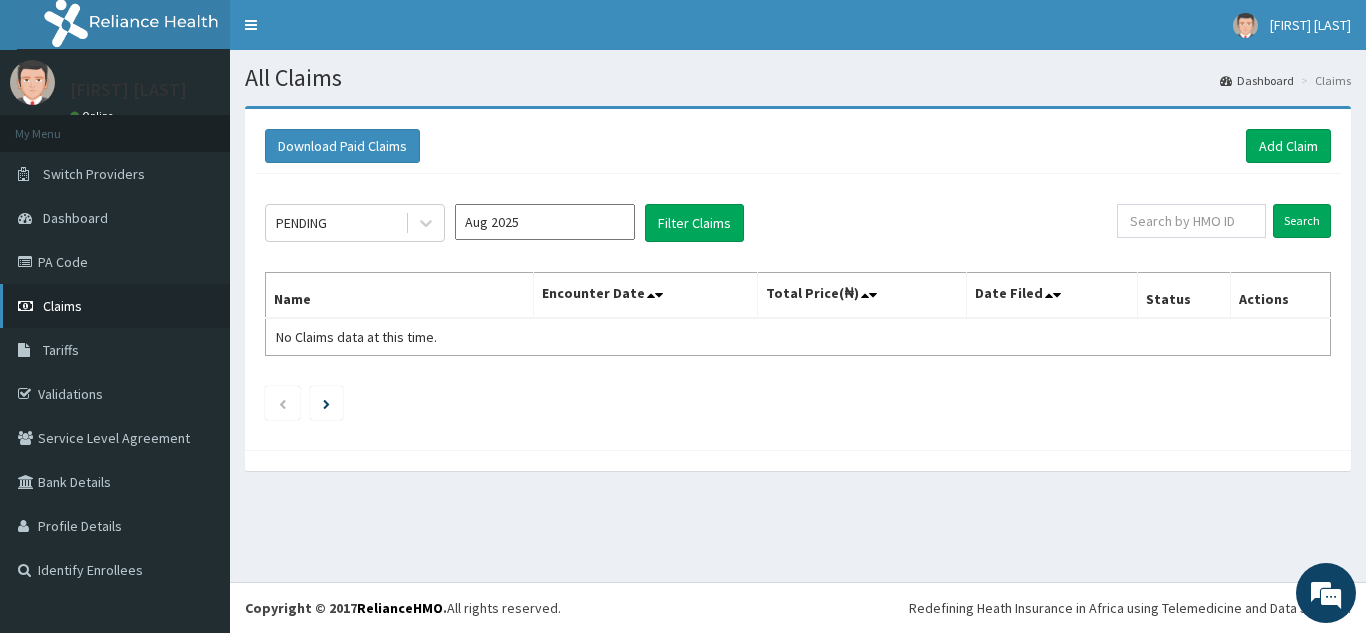 click on "Claims" at bounding box center (62, 306) 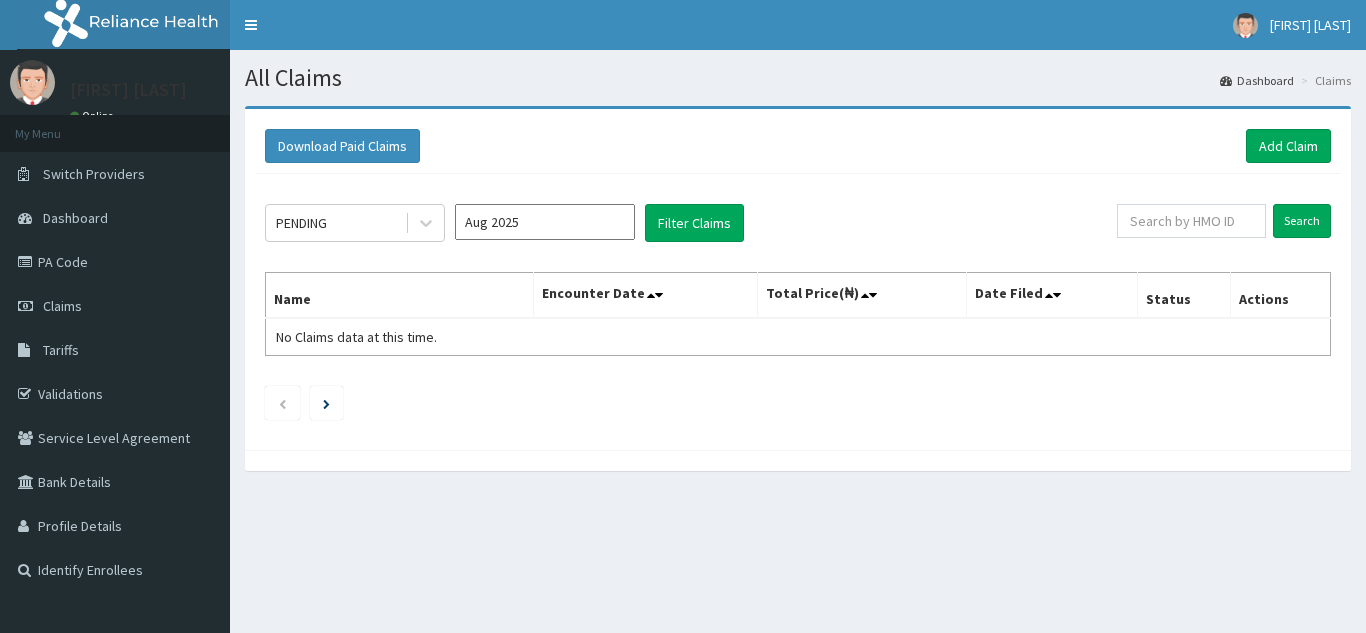 scroll, scrollTop: 0, scrollLeft: 0, axis: both 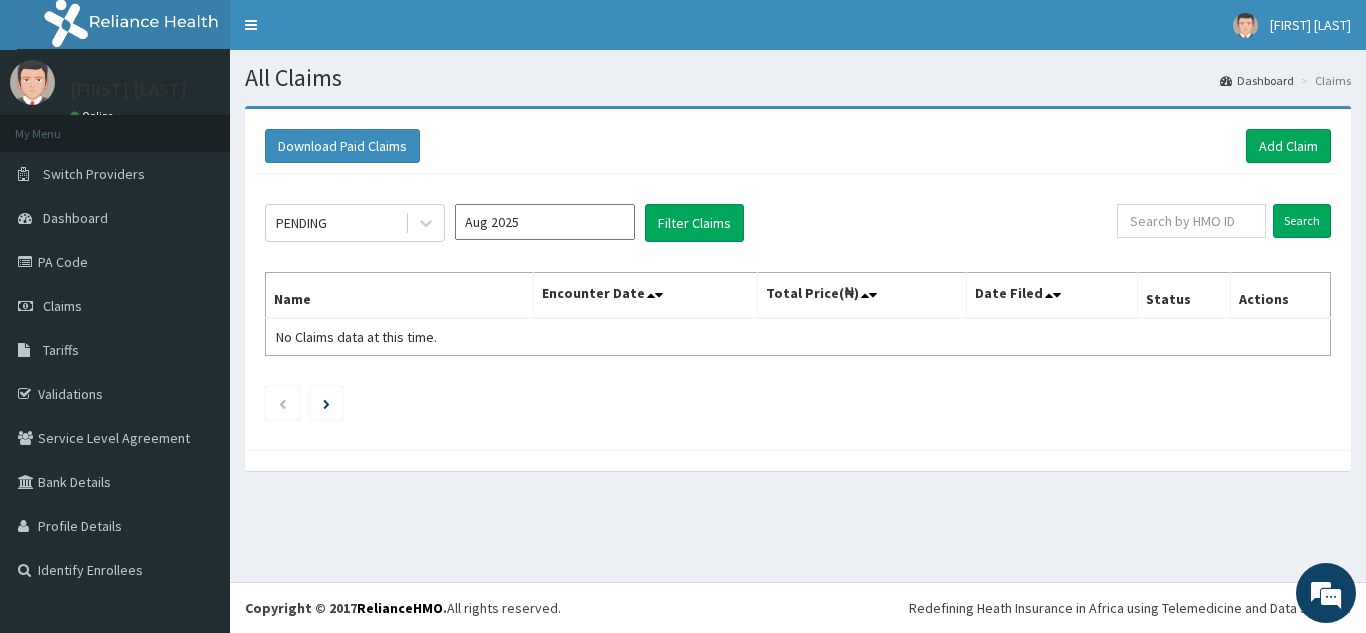 click on "Aug 2025" at bounding box center [545, 222] 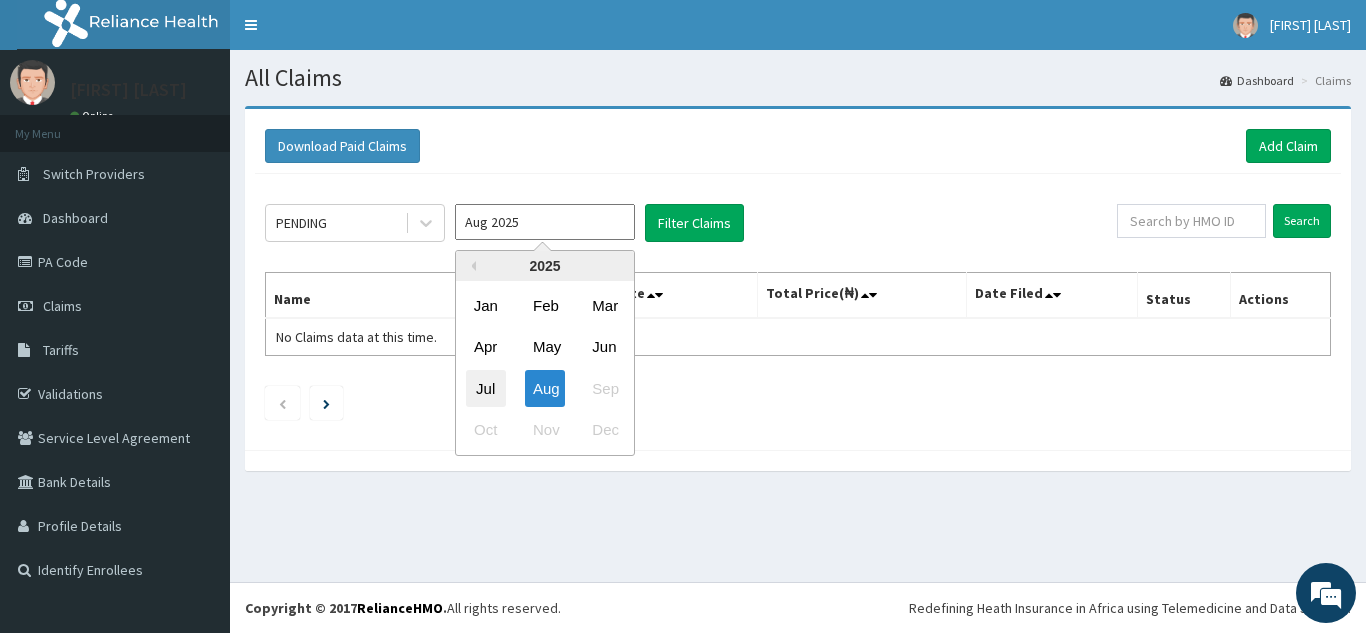 click on "Jul" at bounding box center (486, 388) 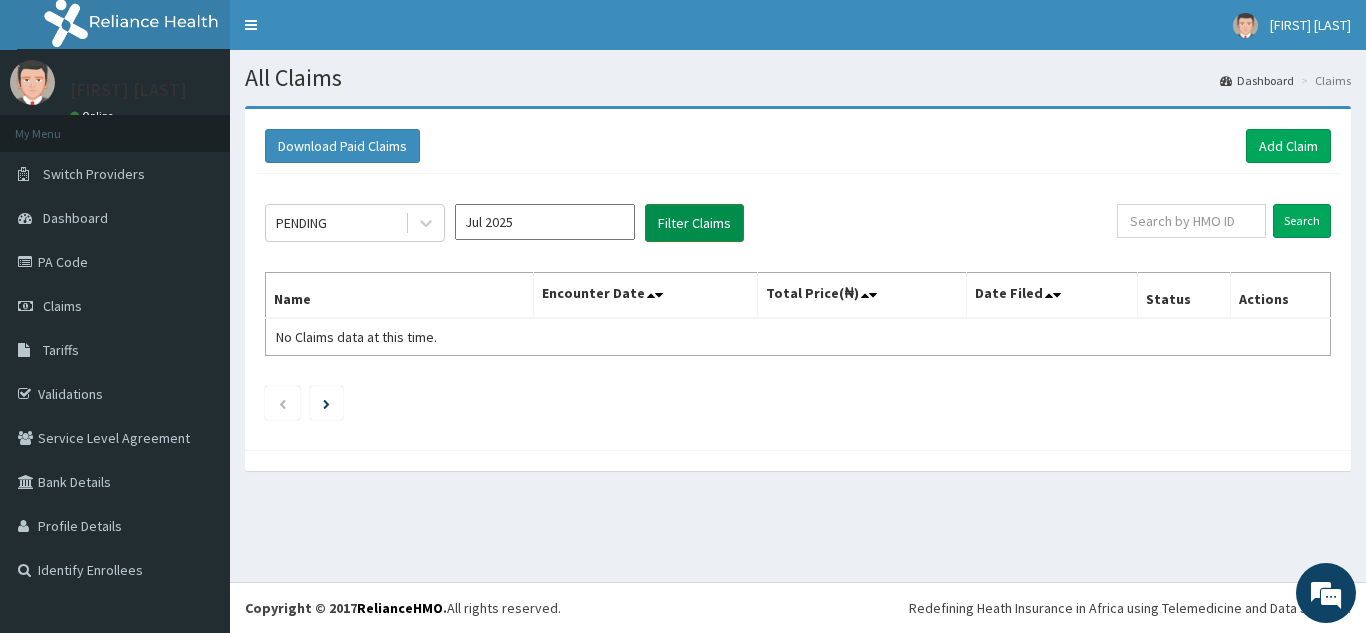 click on "Filter Claims" at bounding box center [694, 223] 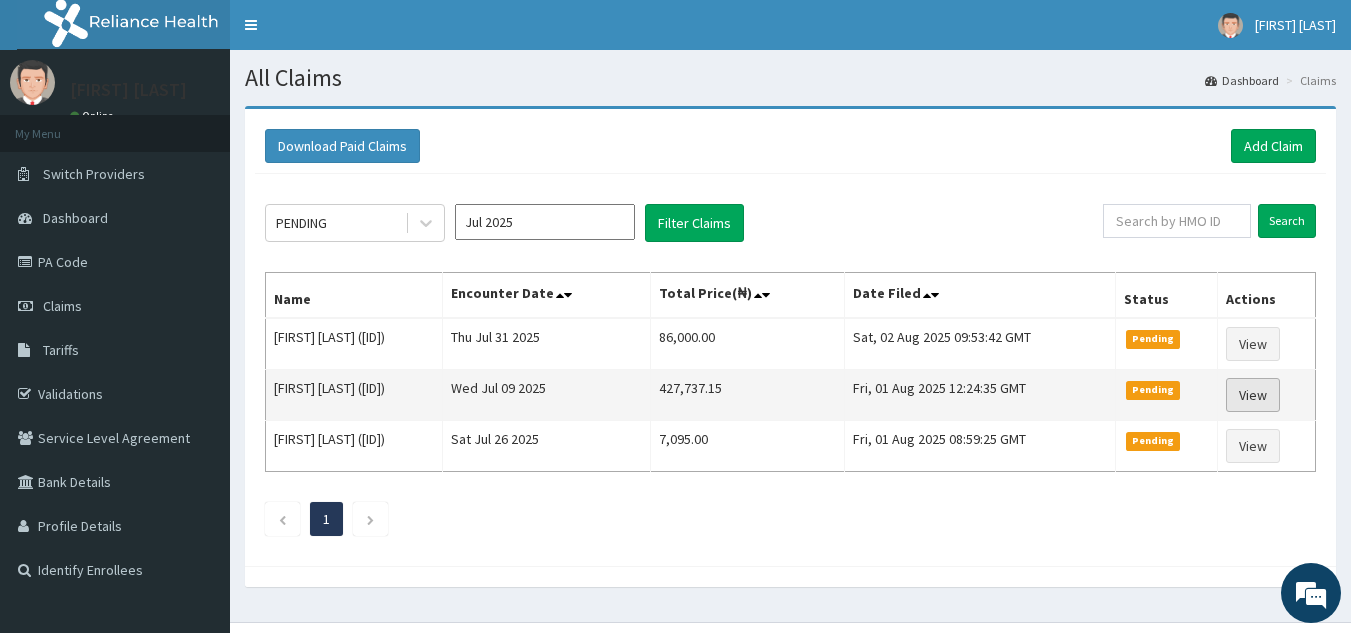 click on "View" at bounding box center [1253, 395] 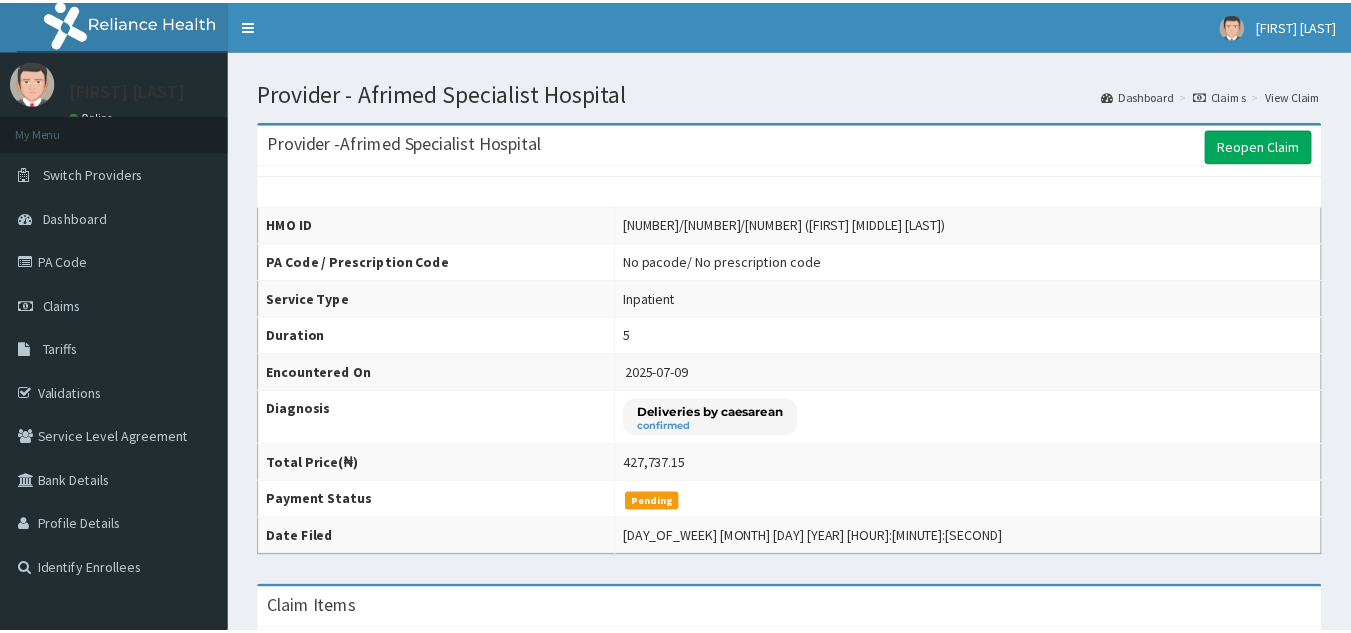 scroll, scrollTop: 0, scrollLeft: 0, axis: both 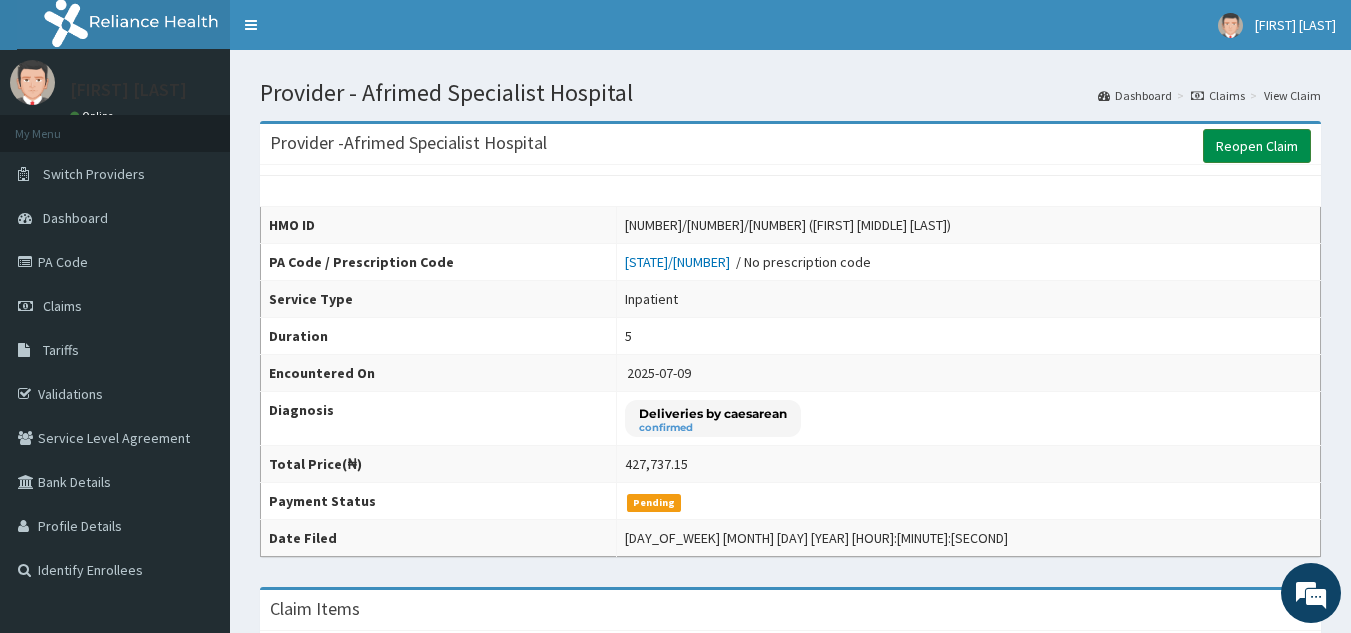 click on "Reopen Claim" at bounding box center (1257, 146) 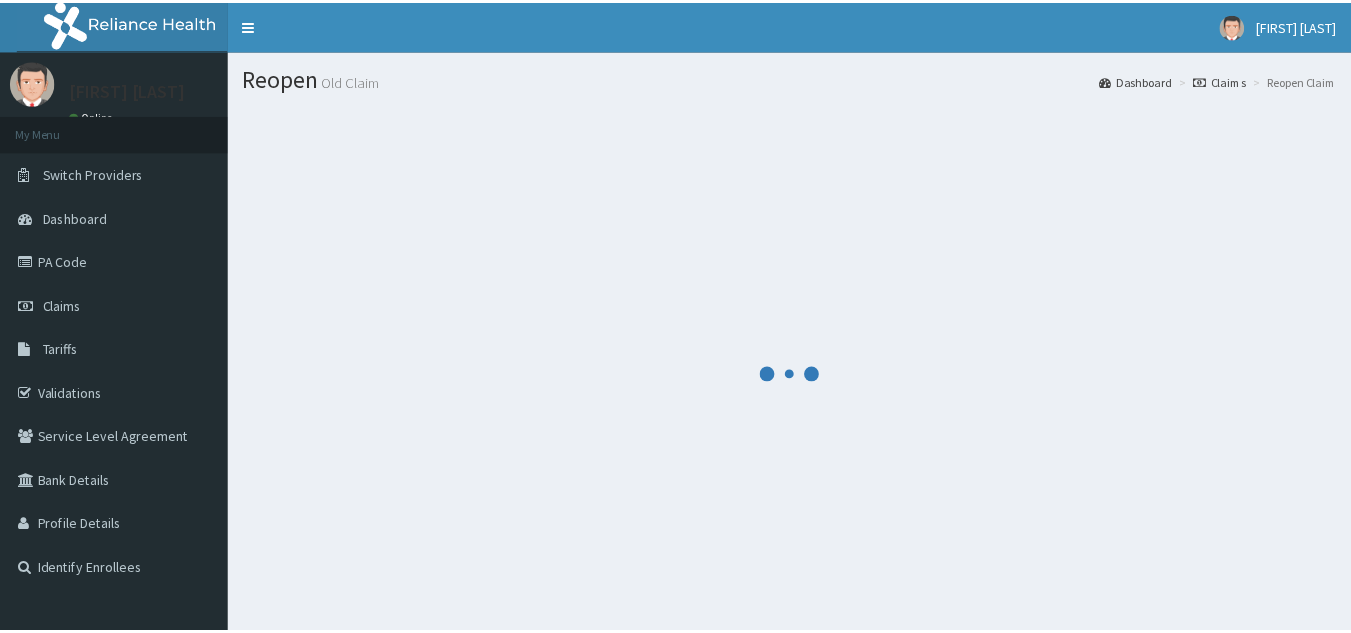 scroll, scrollTop: 0, scrollLeft: 0, axis: both 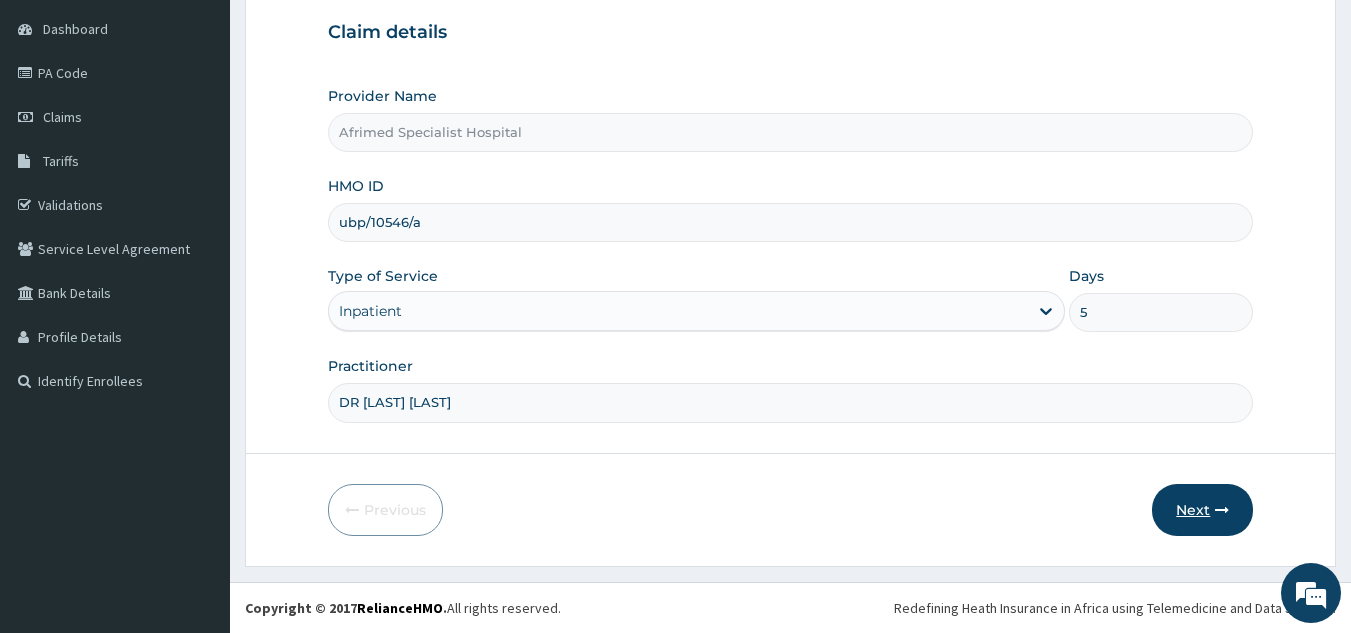 click on "Next" at bounding box center (1202, 510) 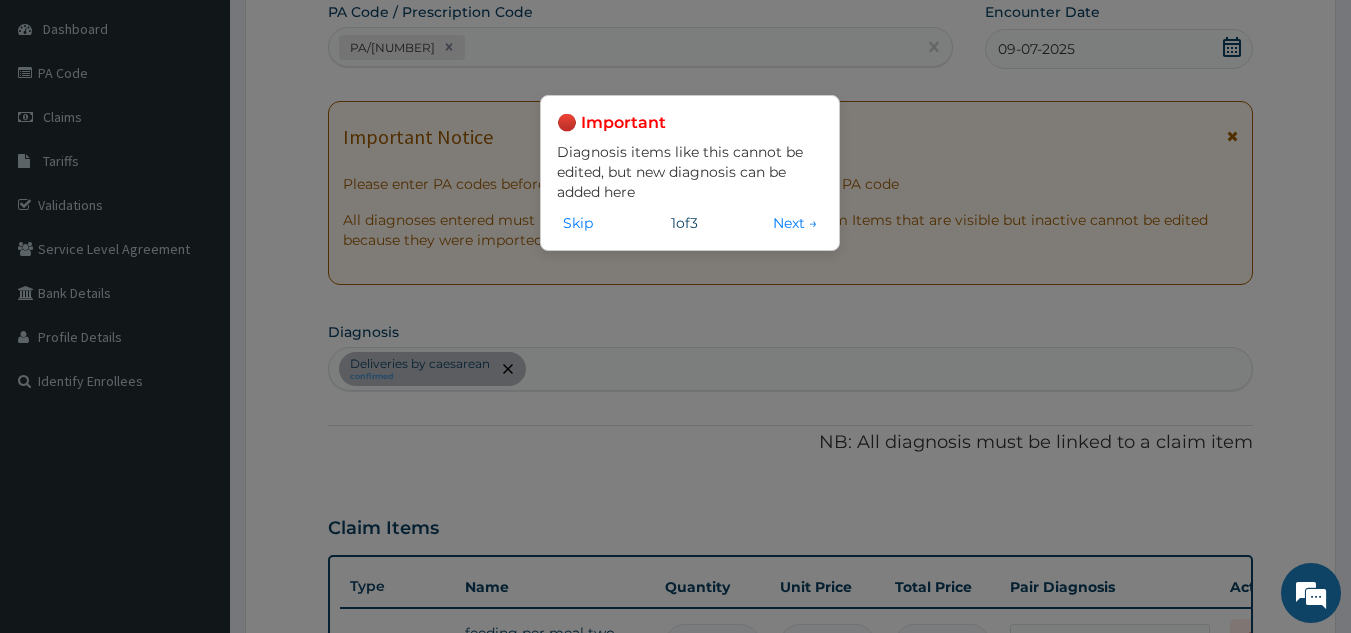 scroll, scrollTop: 0, scrollLeft: 0, axis: both 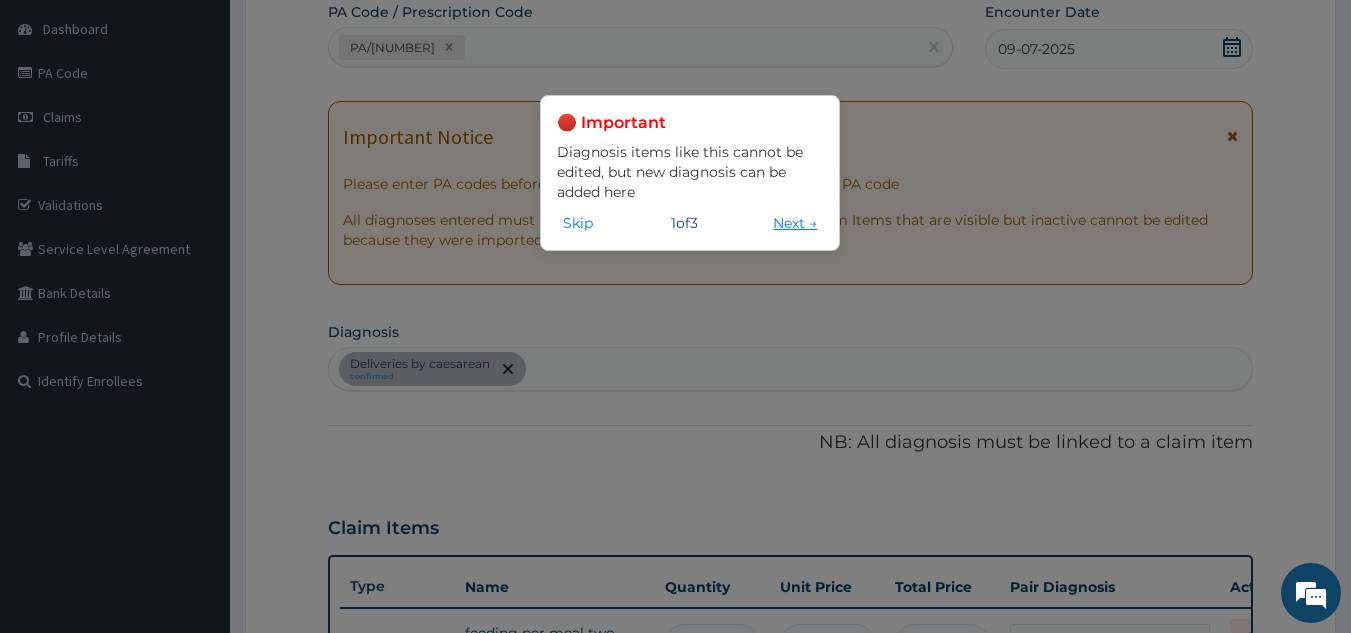 click on "Next →" at bounding box center (795, 223) 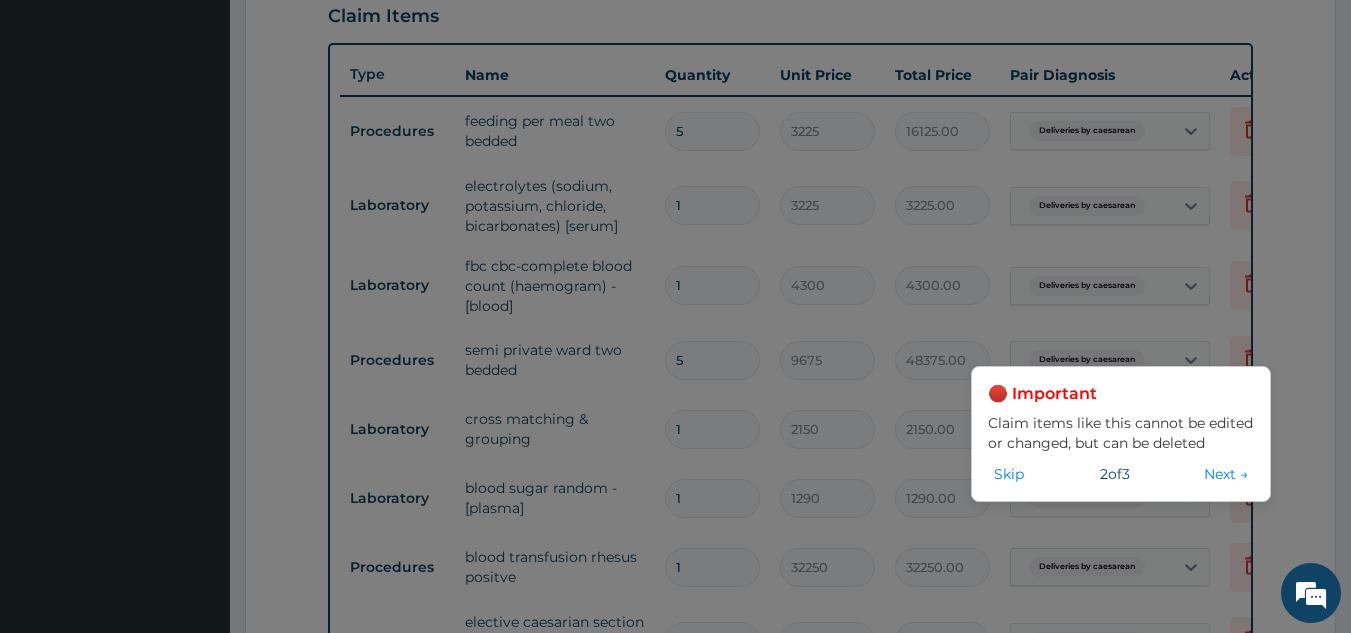 scroll, scrollTop: 989, scrollLeft: 0, axis: vertical 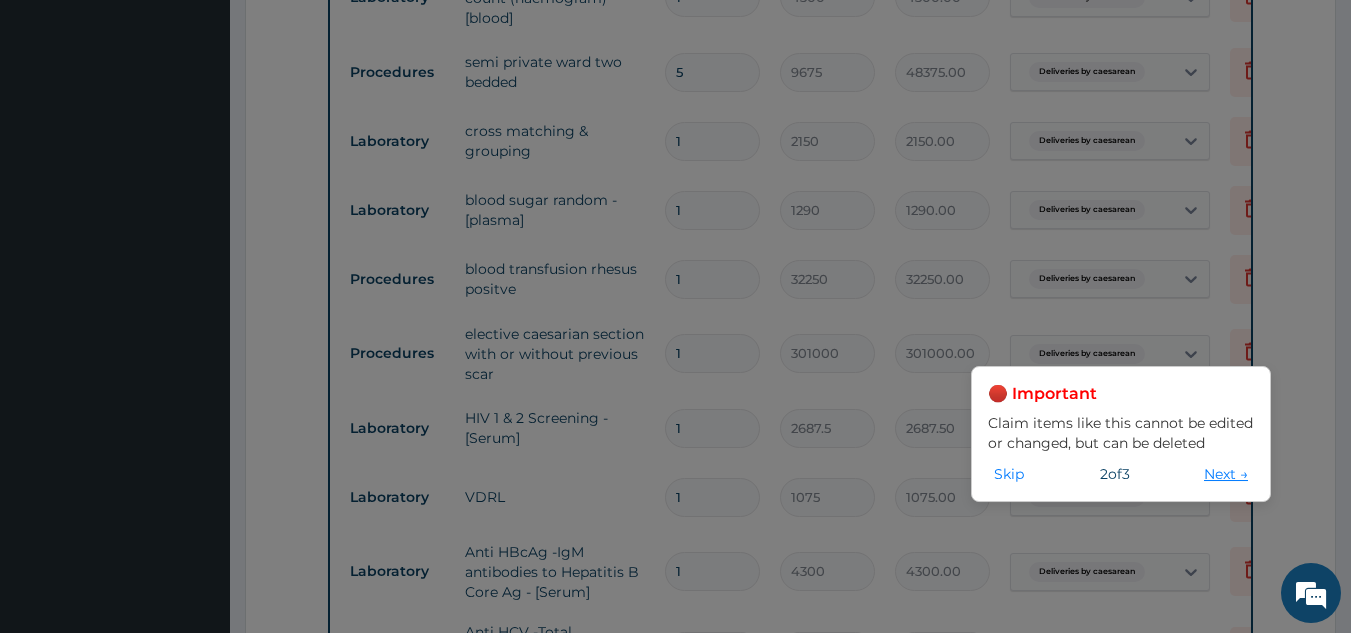 click on "Next →" at bounding box center [1226, 474] 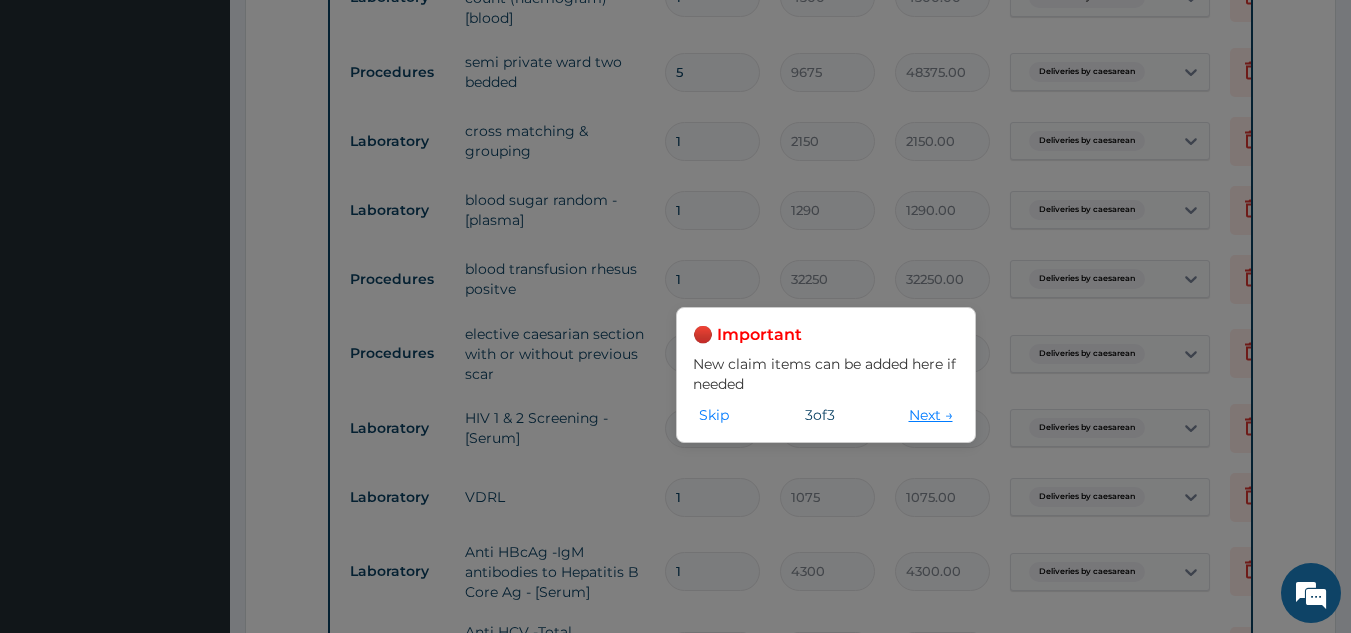 click on "Next →" at bounding box center (931, 415) 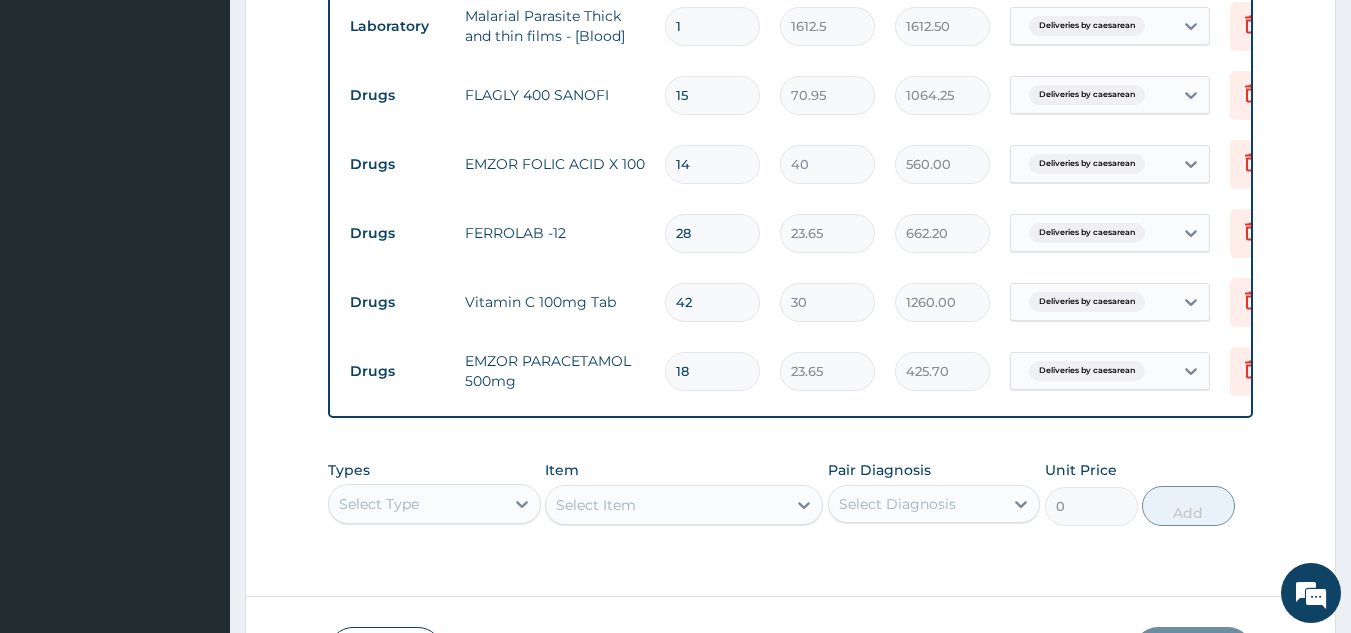 scroll, scrollTop: 1847, scrollLeft: 0, axis: vertical 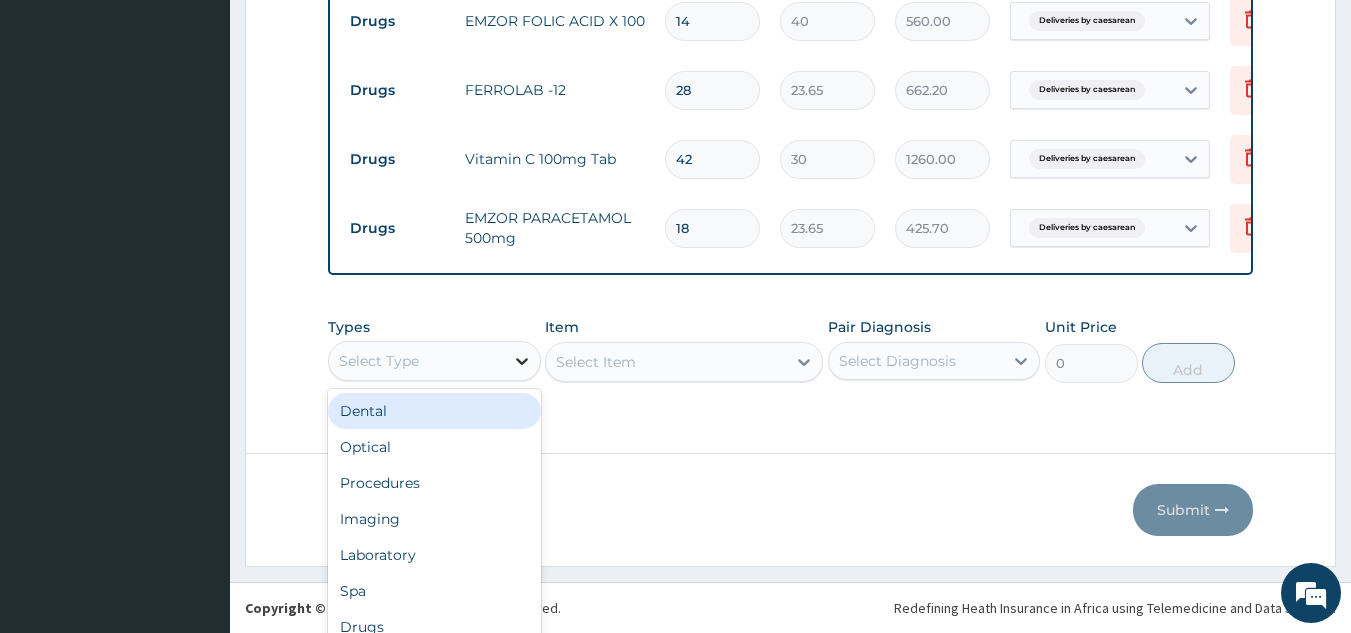 click on "option Dental focused, 1 of 10. 10 results available. Use Up and Down to choose options, press Enter to select the currently focused option, press Escape to exit the menu, press Tab to select the option and exit the menu. Select Type Dental Optical Procedures Imaging Laboratory Spa Drugs Immunizations Others Gym" at bounding box center (434, 361) 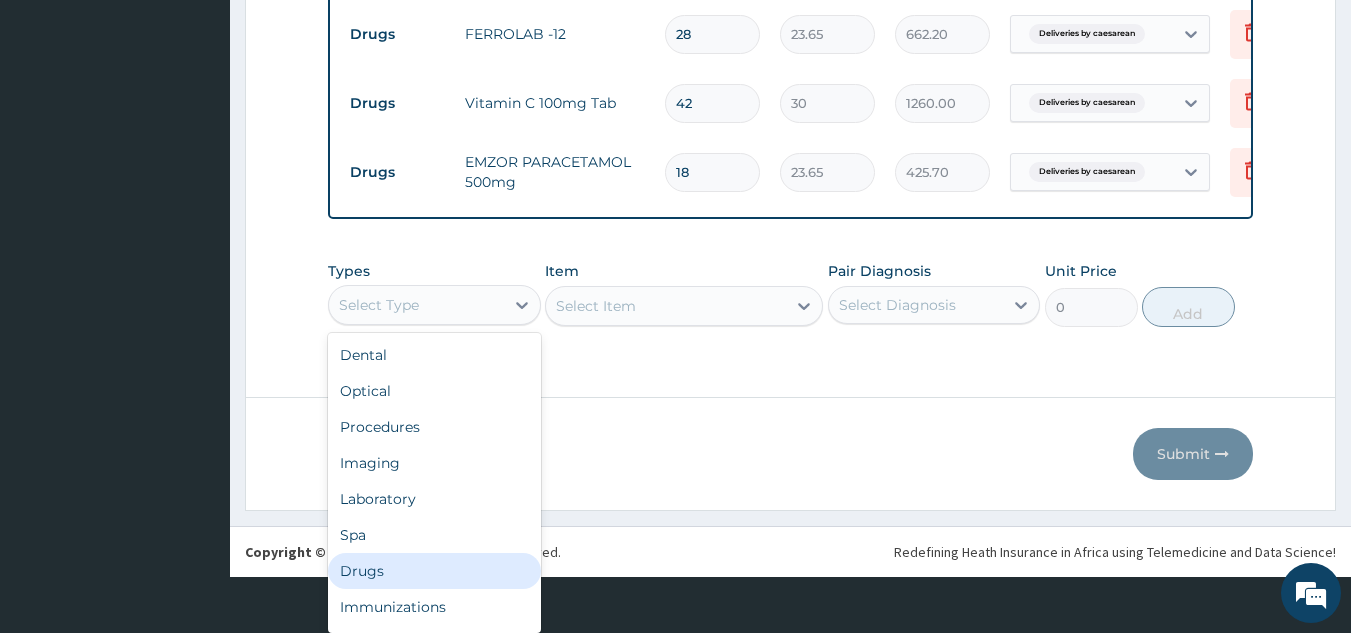 click on "Drugs" at bounding box center (434, 571) 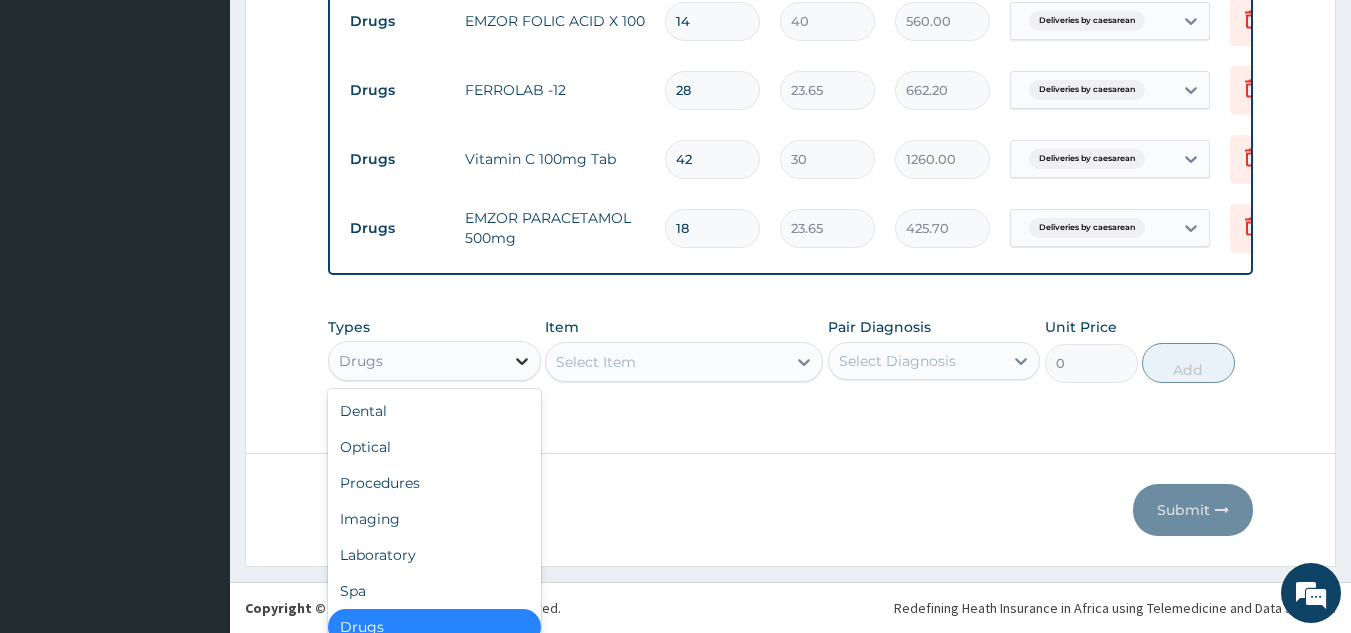 click on "Types option Drugs, selected. option Drugs selected, 7 of 10. 10 results available. Use Up and Down to choose options, press Enter to select the currently focused option, press Escape to exit the menu, press Tab to select the option and exit the menu. Drugs Dental Optical Procedures Imaging Laboratory Spa Drugs Immunizations Others Gym Item Select Item Pair Diagnosis Select Diagnosis Unit Price 0 Add" at bounding box center (791, 365) 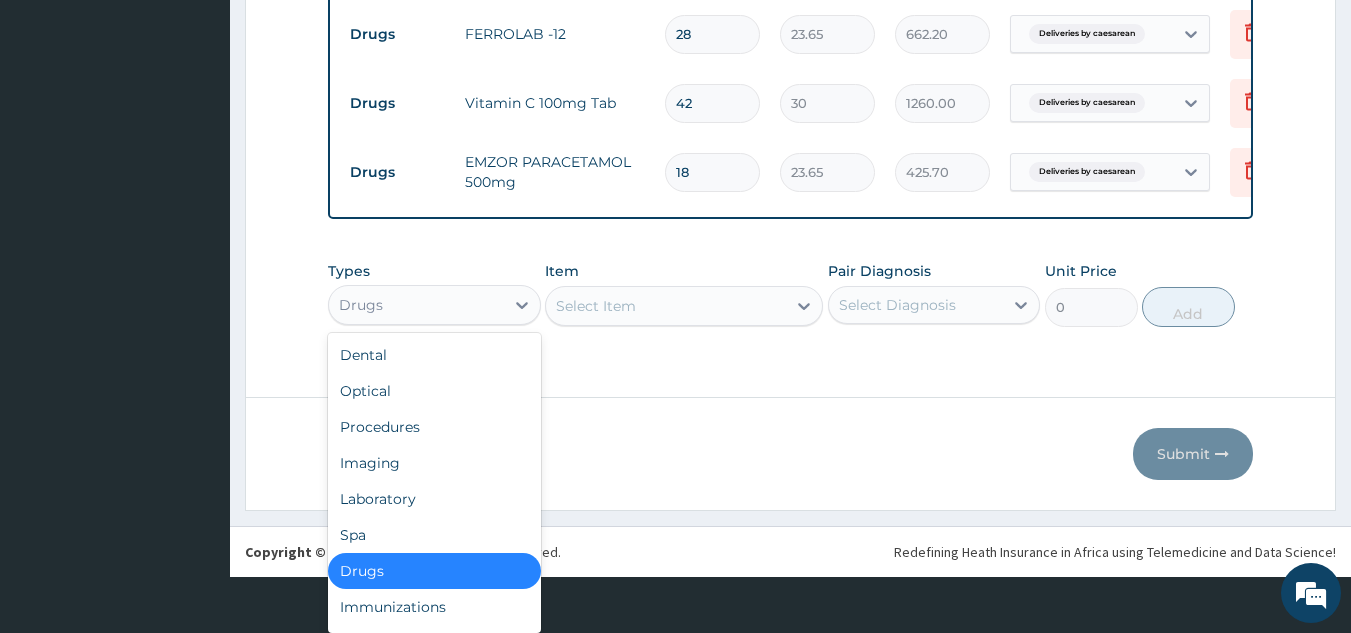 click on "Drugs" at bounding box center (434, 571) 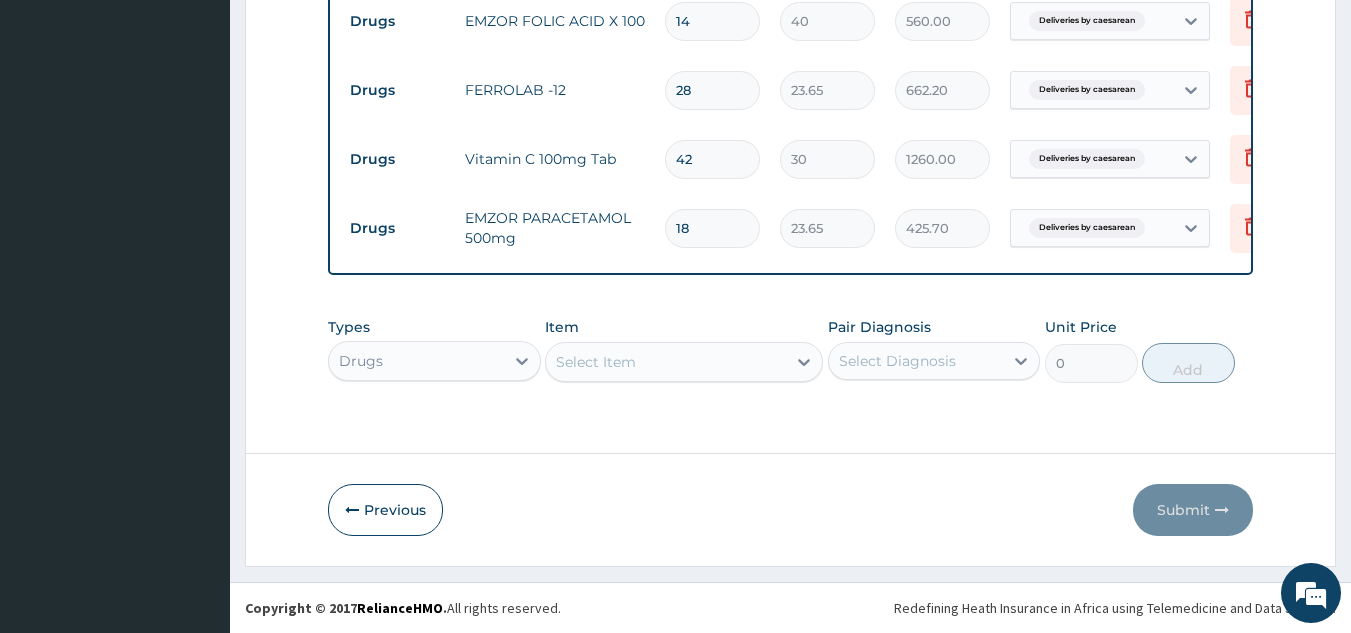 scroll, scrollTop: 0, scrollLeft: 0, axis: both 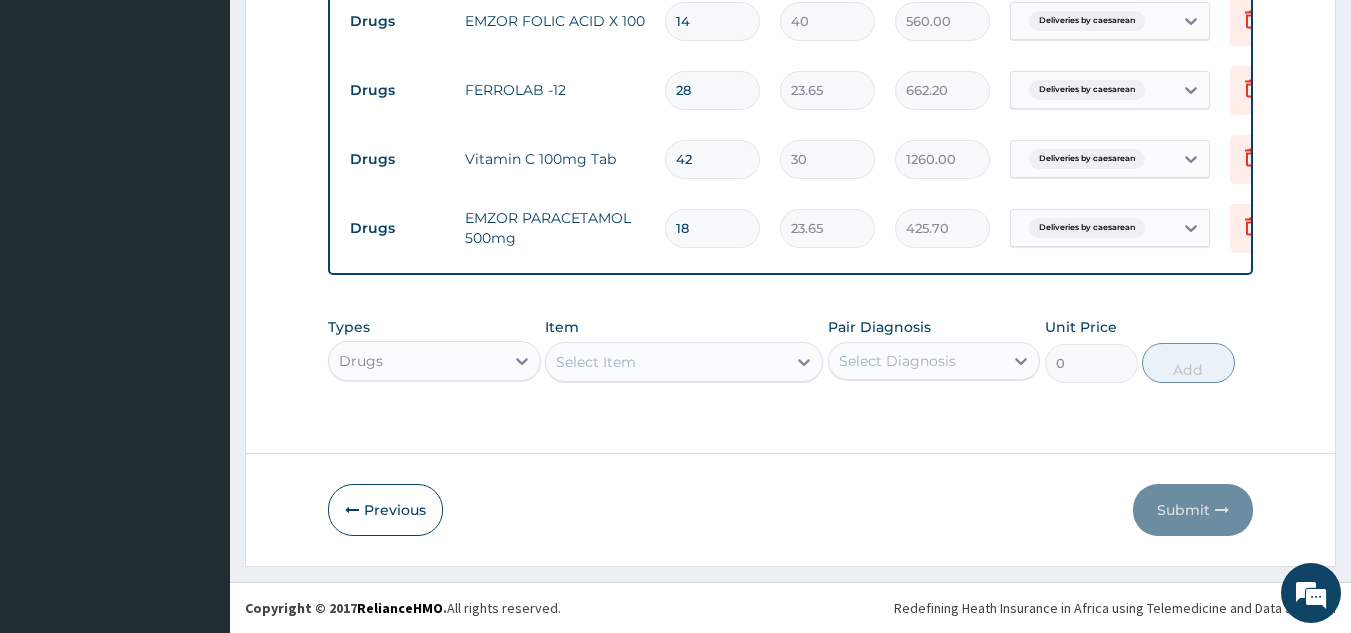 click on "Select Item" at bounding box center [666, 362] 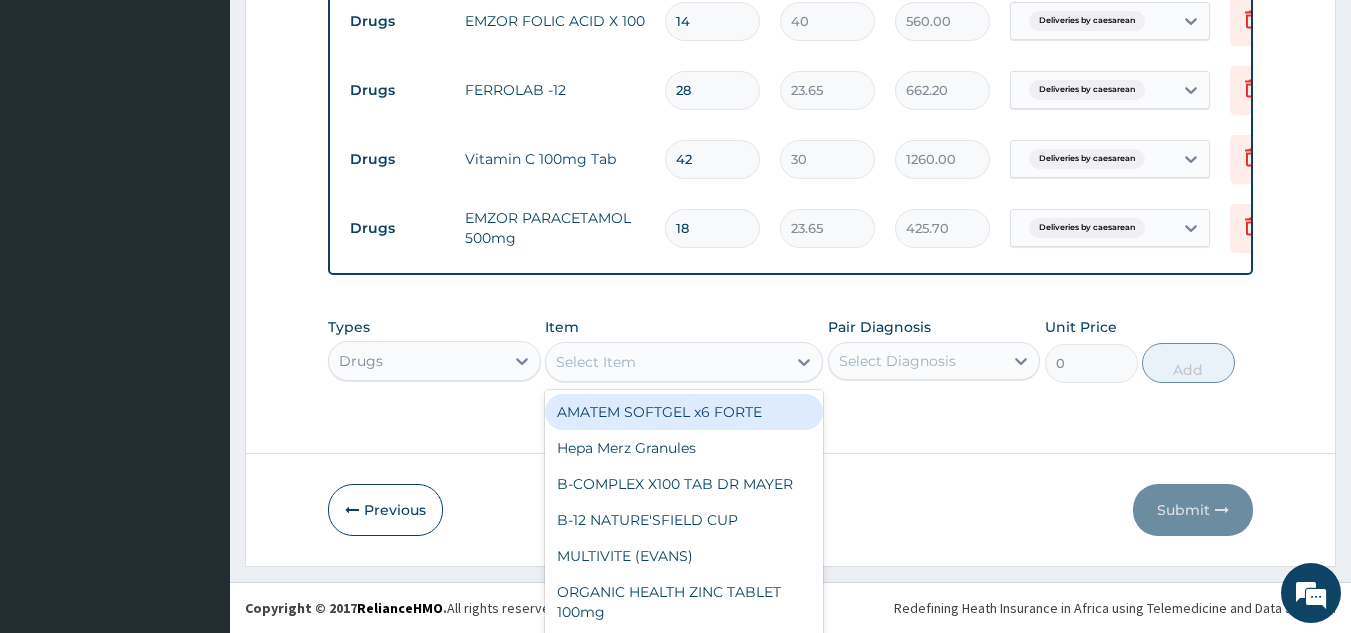 scroll, scrollTop: 57, scrollLeft: 0, axis: vertical 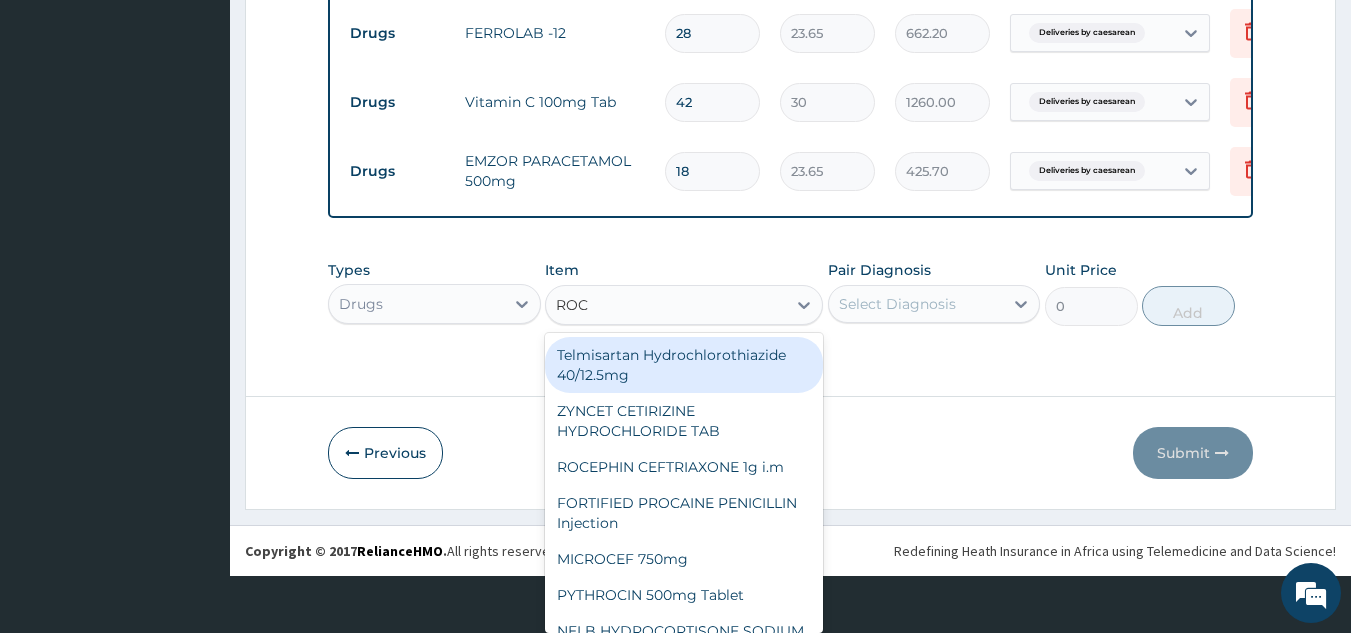 type on "ROCE" 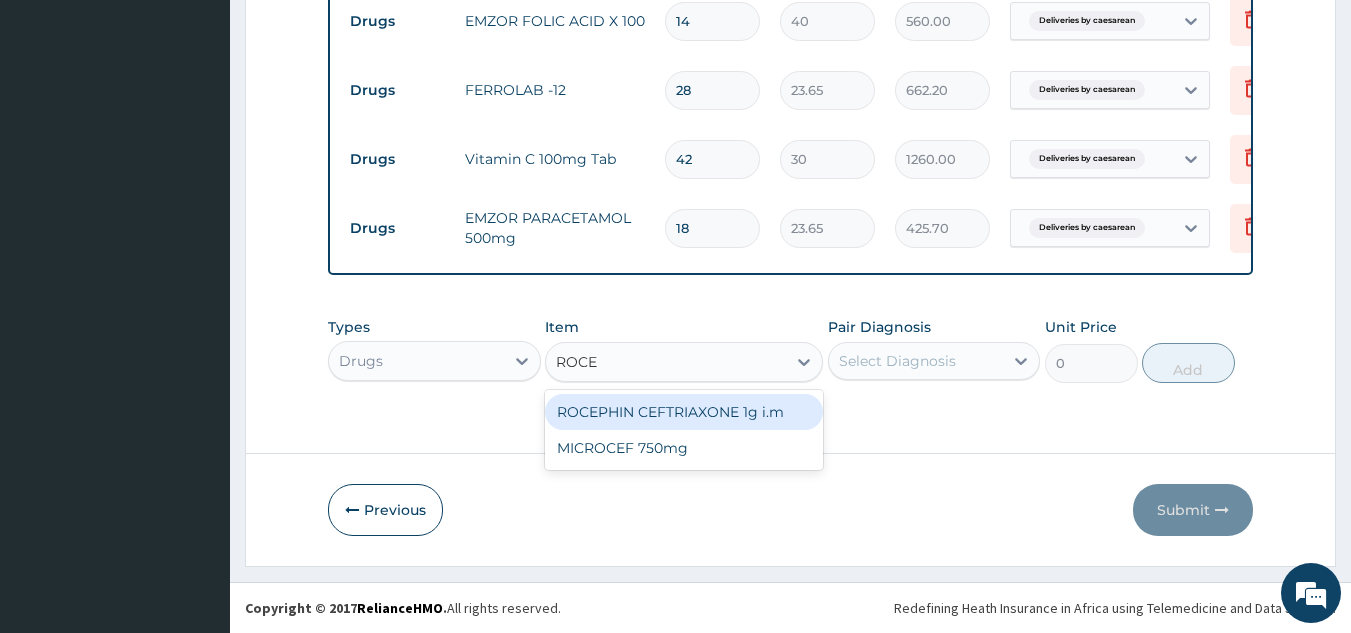 scroll, scrollTop: 0, scrollLeft: 0, axis: both 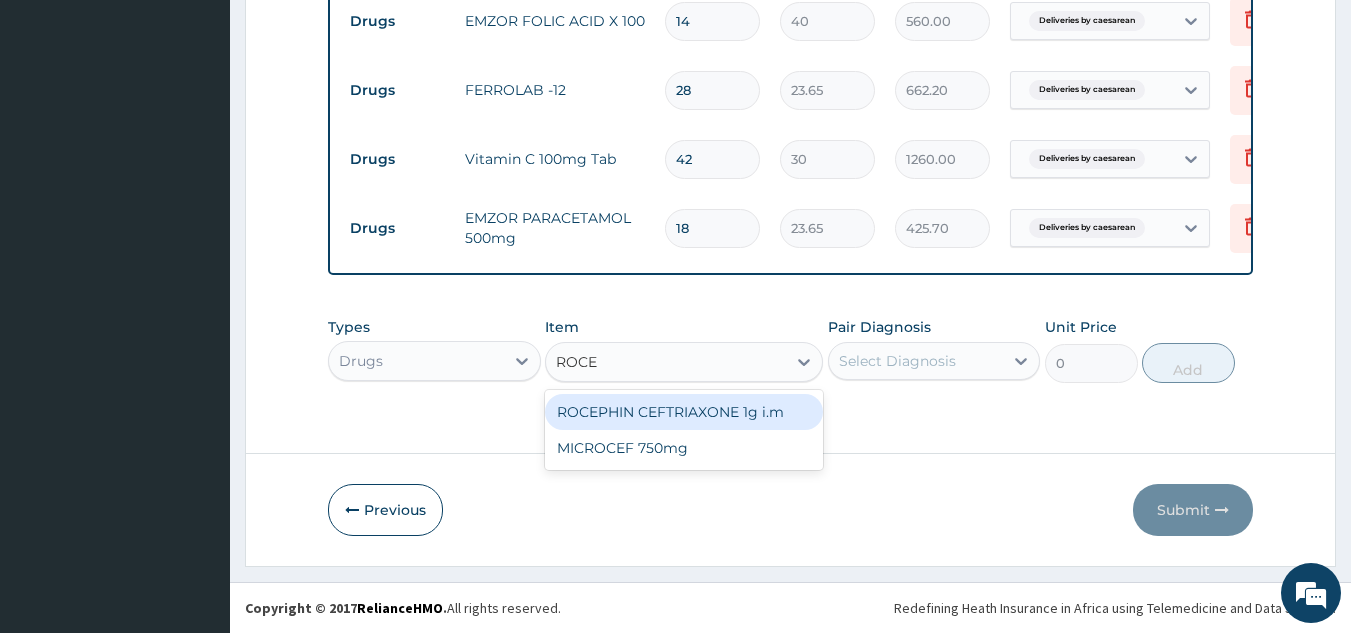 click on "ROCEPHIN CEFTRIAXONE 1g i.m" at bounding box center [684, 412] 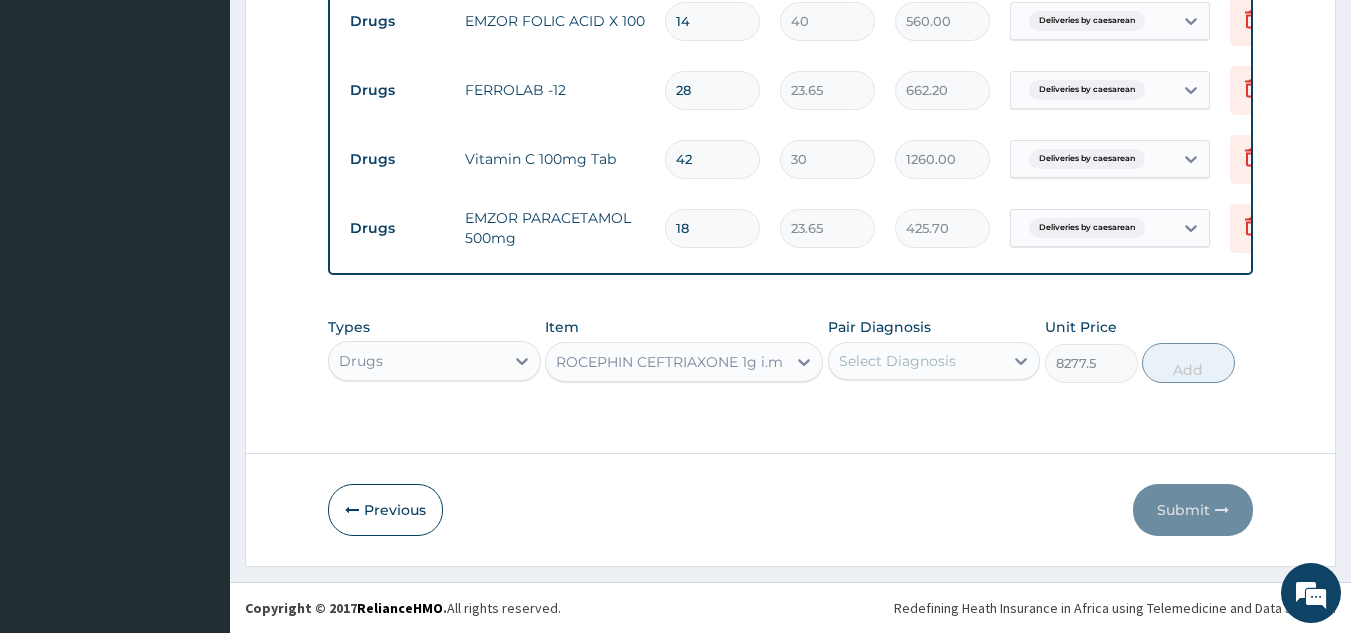 click on "Select Diagnosis" at bounding box center [897, 361] 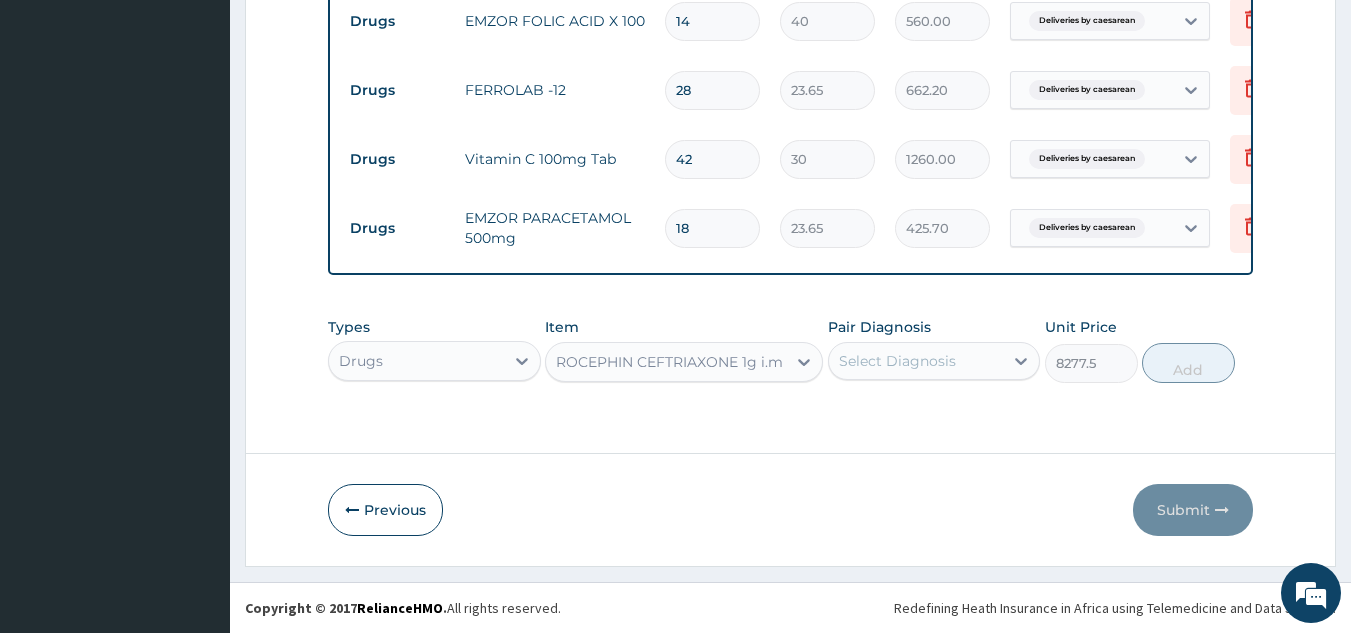 click on "Select Diagnosis" at bounding box center [897, 361] 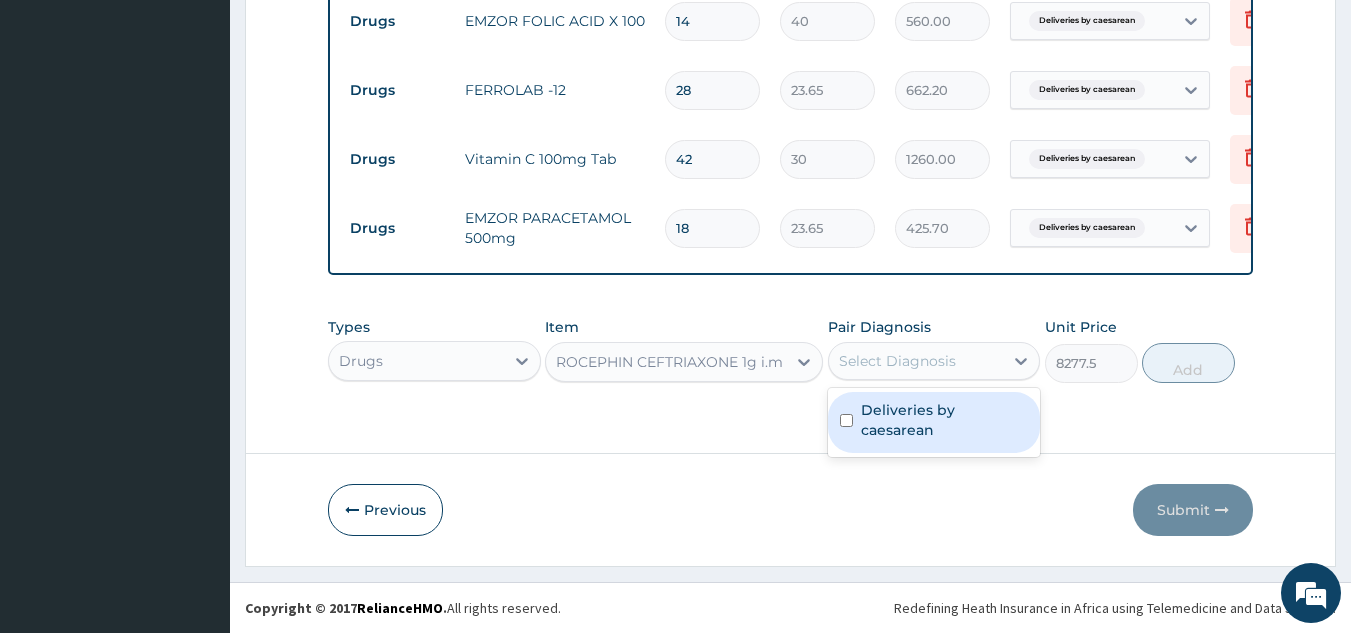 click on "Select Diagnosis" at bounding box center (897, 361) 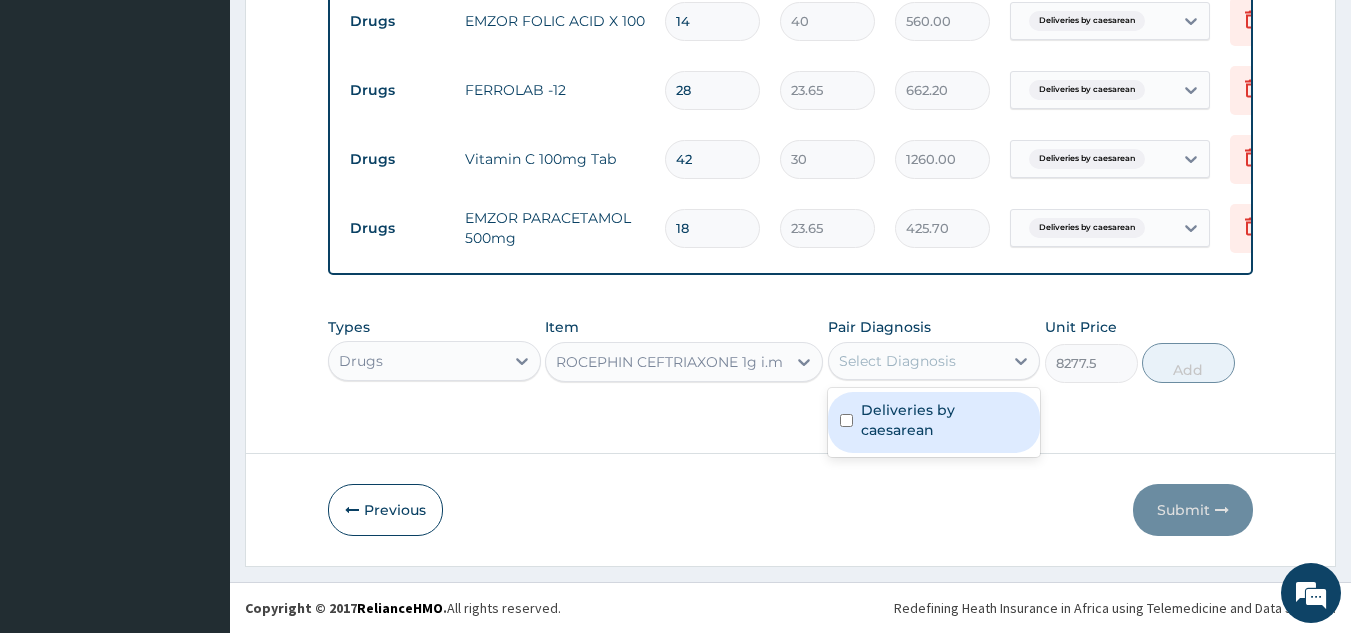 click on "Deliveries by caesarean" at bounding box center (945, 420) 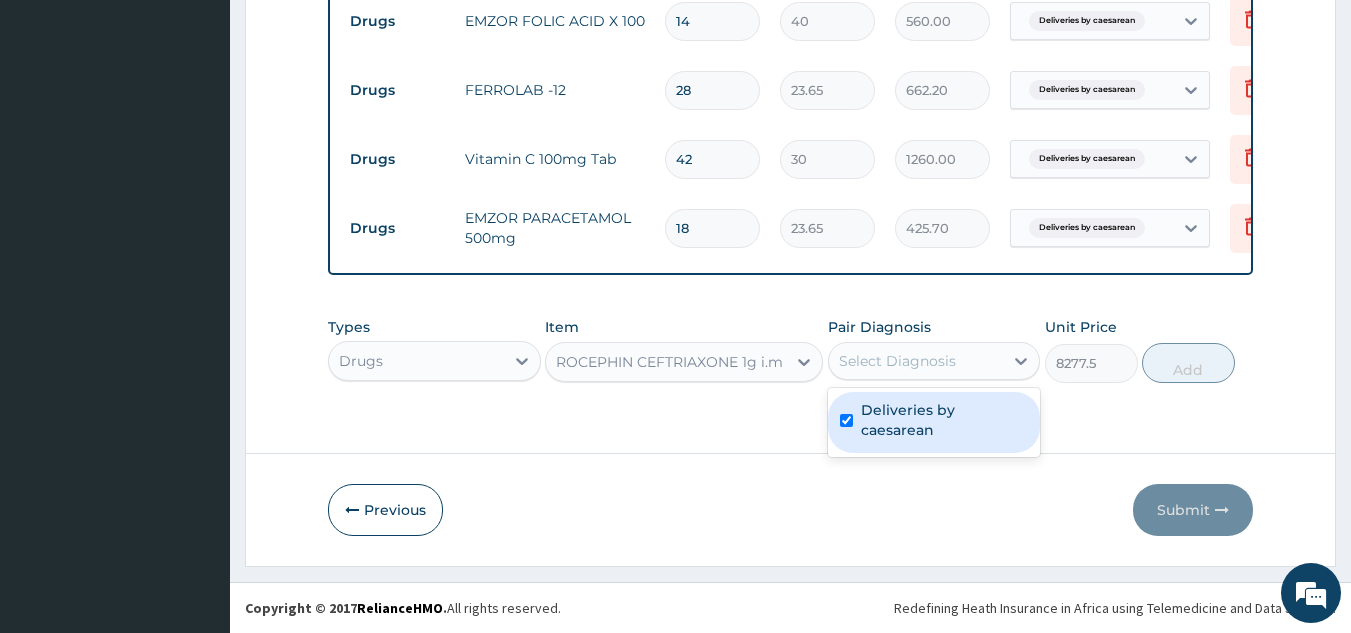 checkbox on "true" 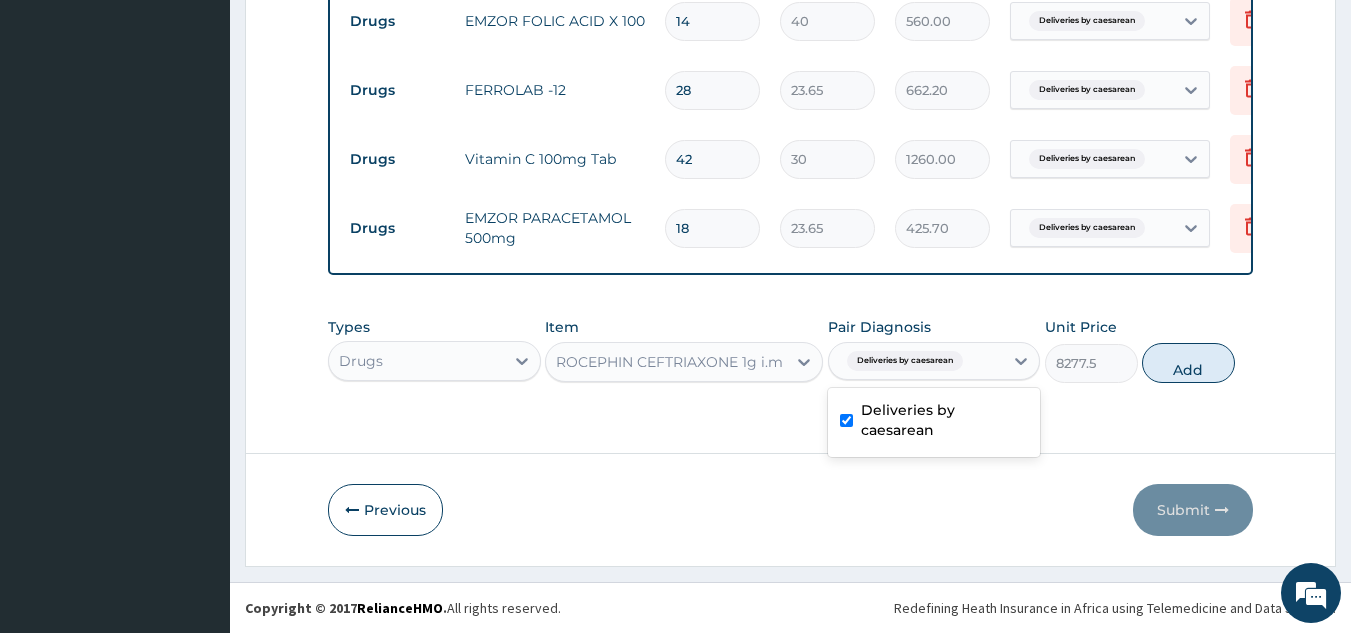 click on "Types Drugs Item ROCEPHIN CEFTRIAXONE 1g i.m Pair Diagnosis option Deliveries by caesarean, selected. option Deliveries by caesarean selected, 1 of 1. 1 result available. Use Up and Down to choose options, press Enter to select the currently focused option, press Escape to exit the menu, press Tab to select the option and exit the menu. Deliveries by caesarean Deliveries by caesarean Unit Price 8277.5 Add" at bounding box center (791, 350) 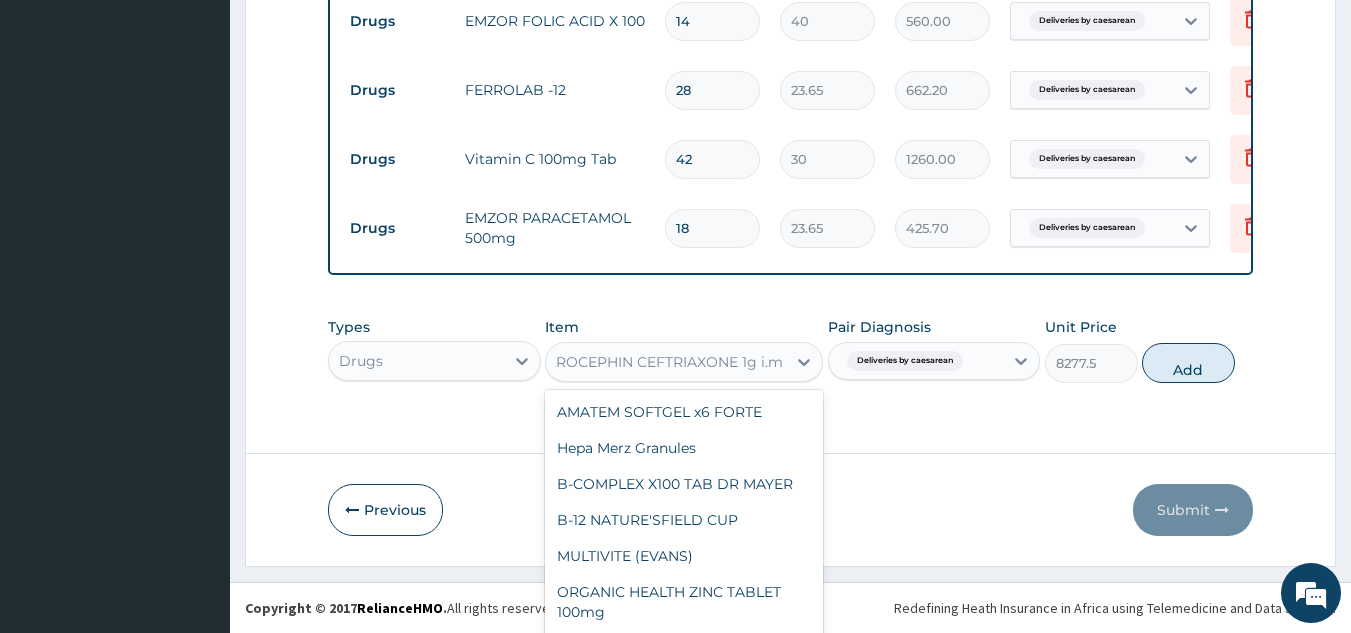 scroll, scrollTop: 57, scrollLeft: 0, axis: vertical 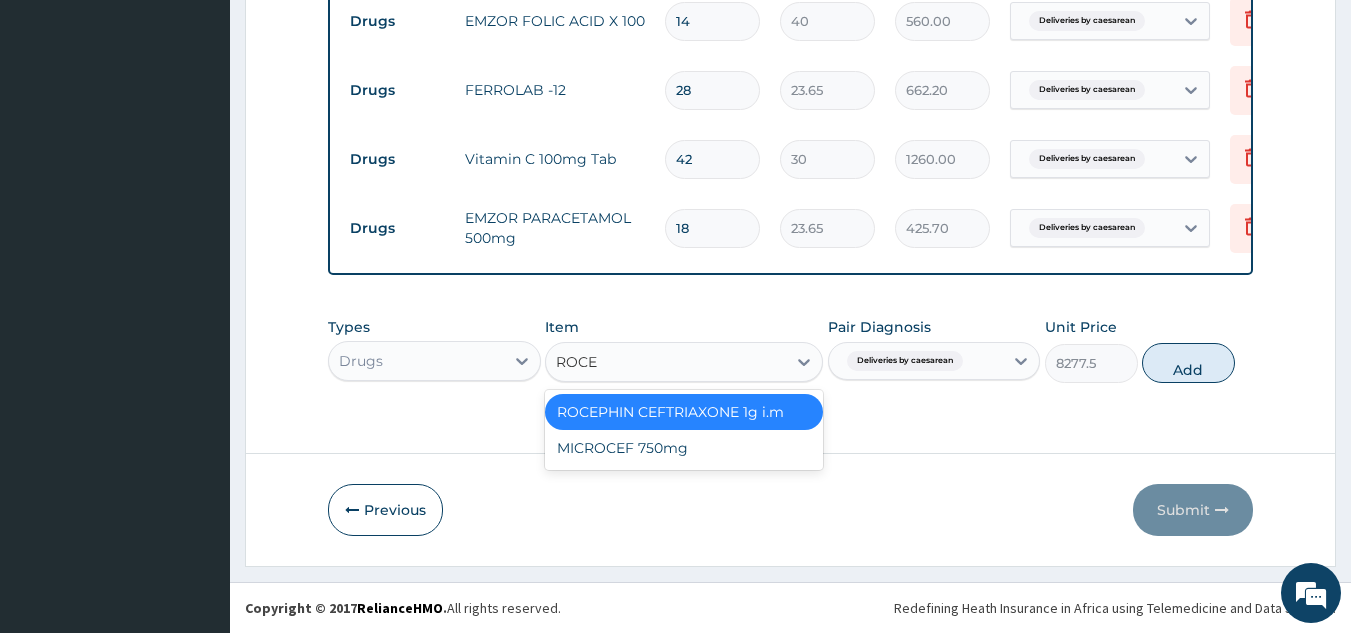 type on "ROC" 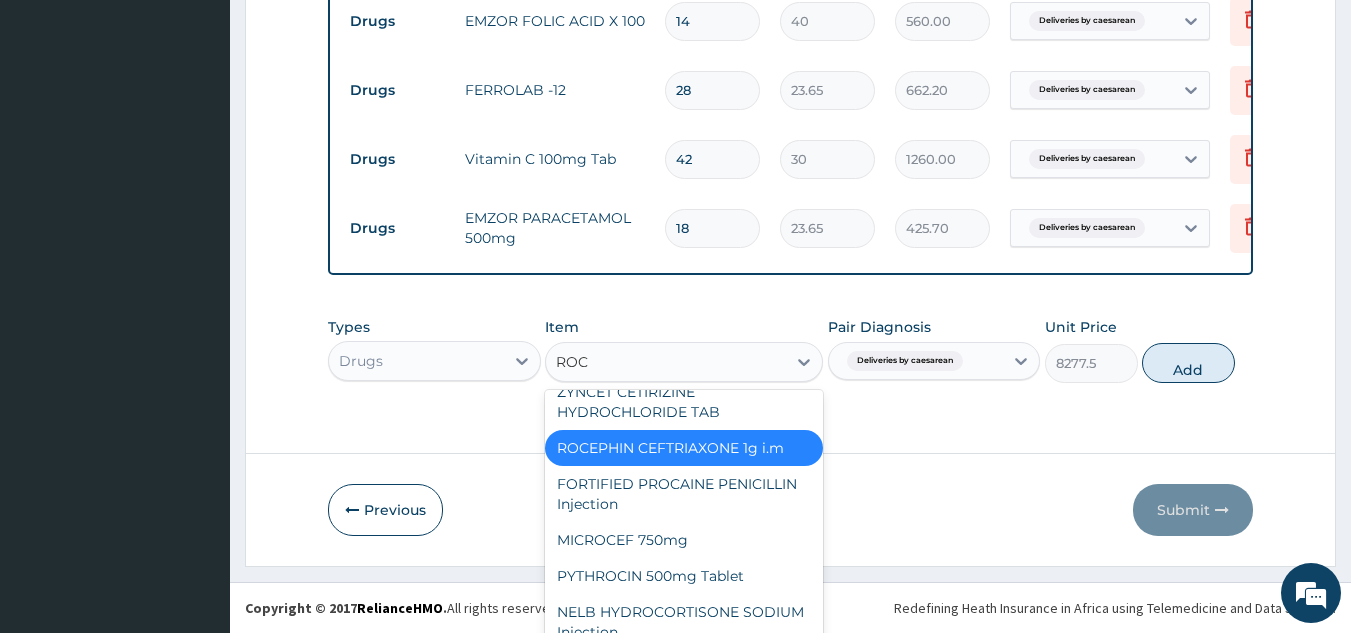 scroll, scrollTop: 0, scrollLeft: 0, axis: both 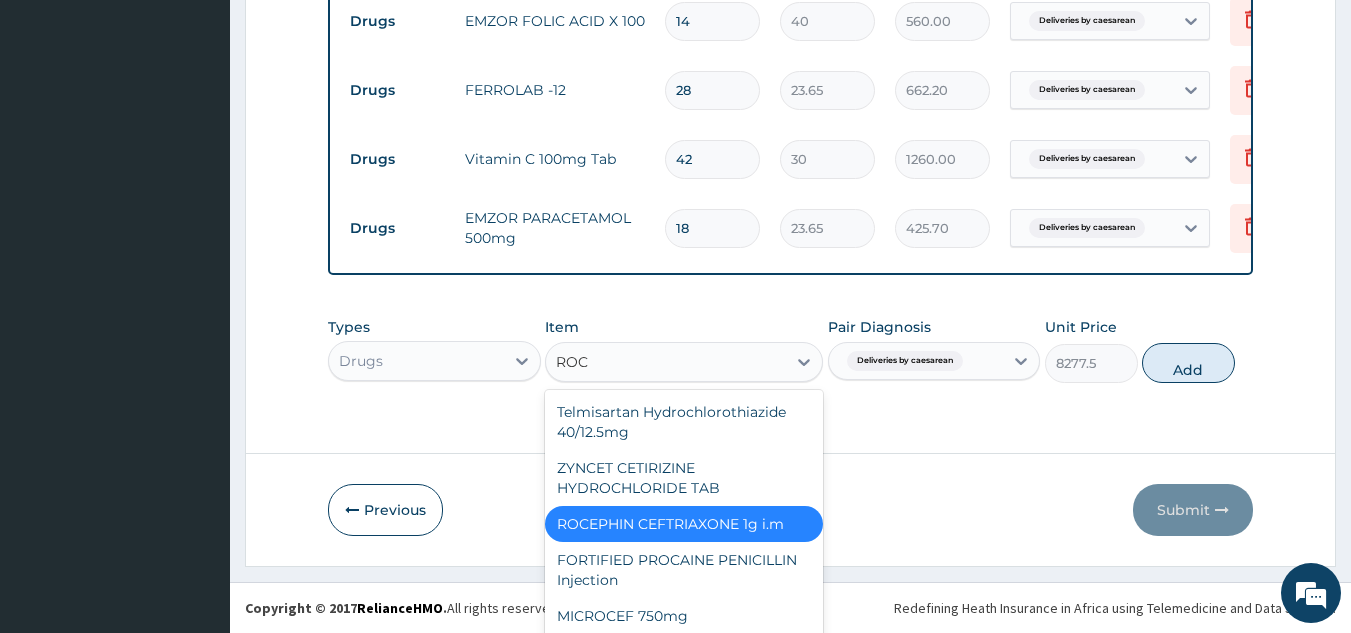 click on "ROCEPHIN CEFTRIAXONE 1g i.m" at bounding box center (684, 524) 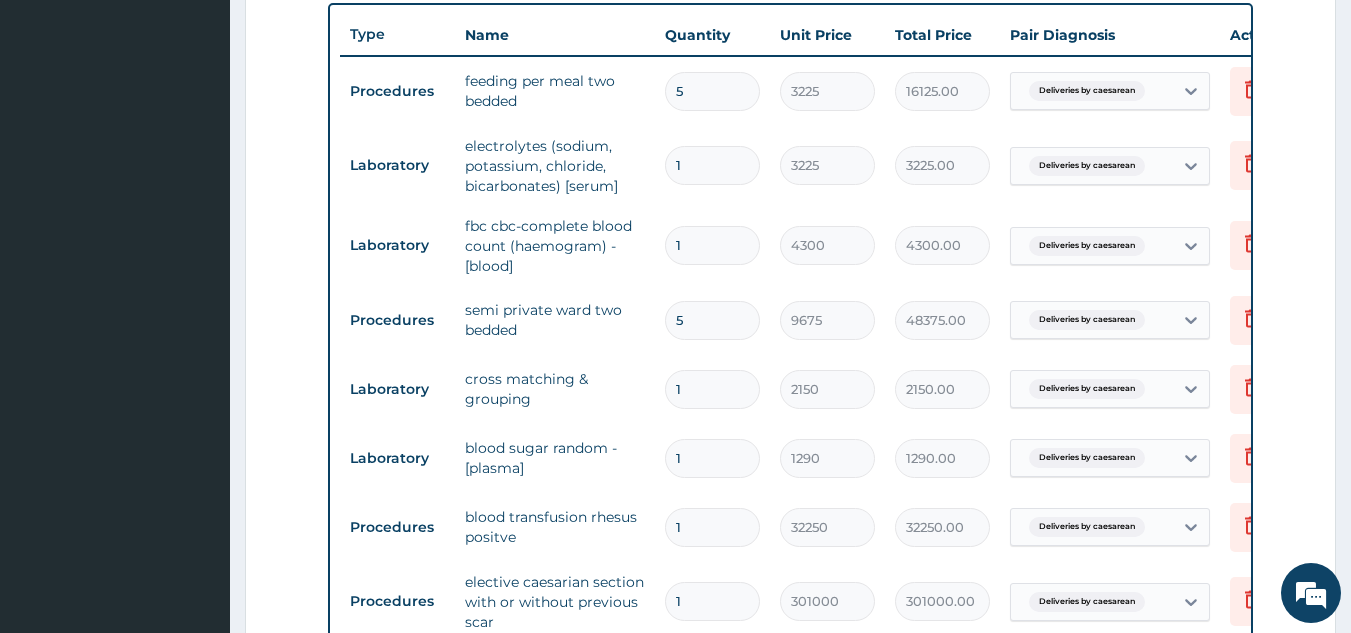 scroll, scrollTop: 188, scrollLeft: 0, axis: vertical 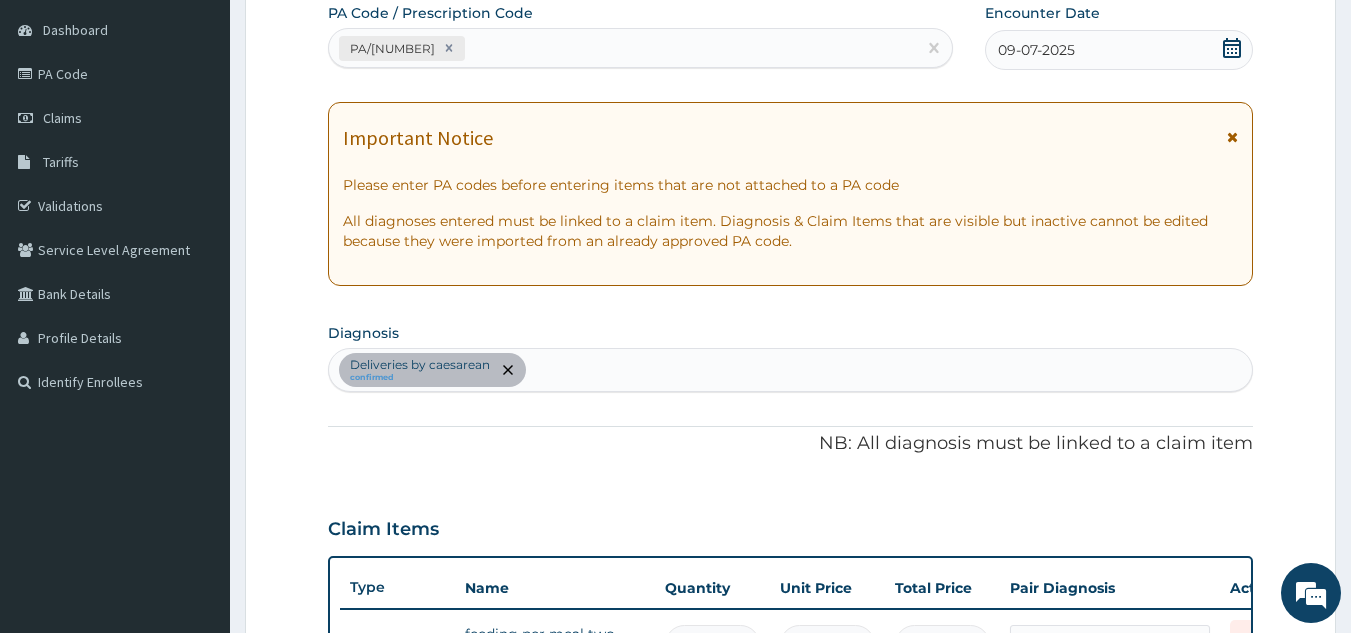 click on "Step  2  of 2 PA Code / Prescription Code PA/457983 Encounter Date 09-07-2025 Important Notice Please enter PA codes before entering items that are not attached to a PA code   All diagnoses entered must be linked to a claim item. Diagnosis & Claim Items that are visible but inactive cannot be edited because they were imported from an already approved PA code. Diagnosis Deliveries by caesarean confirmed NB: All diagnosis must be linked to a claim item Claim Items Type Name Quantity Unit Price Total Price Pair Diagnosis Actions Procedures feeding per meal two bedded 5 3225 16125.00 Deliveries by caesarean Delete Laboratory electrolytes (sodium, potassium, chloride, bicarbonates) [serum] 1 3225 3225.00 Deliveries by caesarean Delete Laboratory fbc cbc-complete blood count (haemogram) - [blood] 1 4300 4300.00 Deliveries by caesarean Delete Procedures semi private ward two bedded 5 9675 48375.00 Deliveries by caesarean Delete Laboratory cross matching & grouping 1 2150 2150.00 1" at bounding box center (790, 1064) 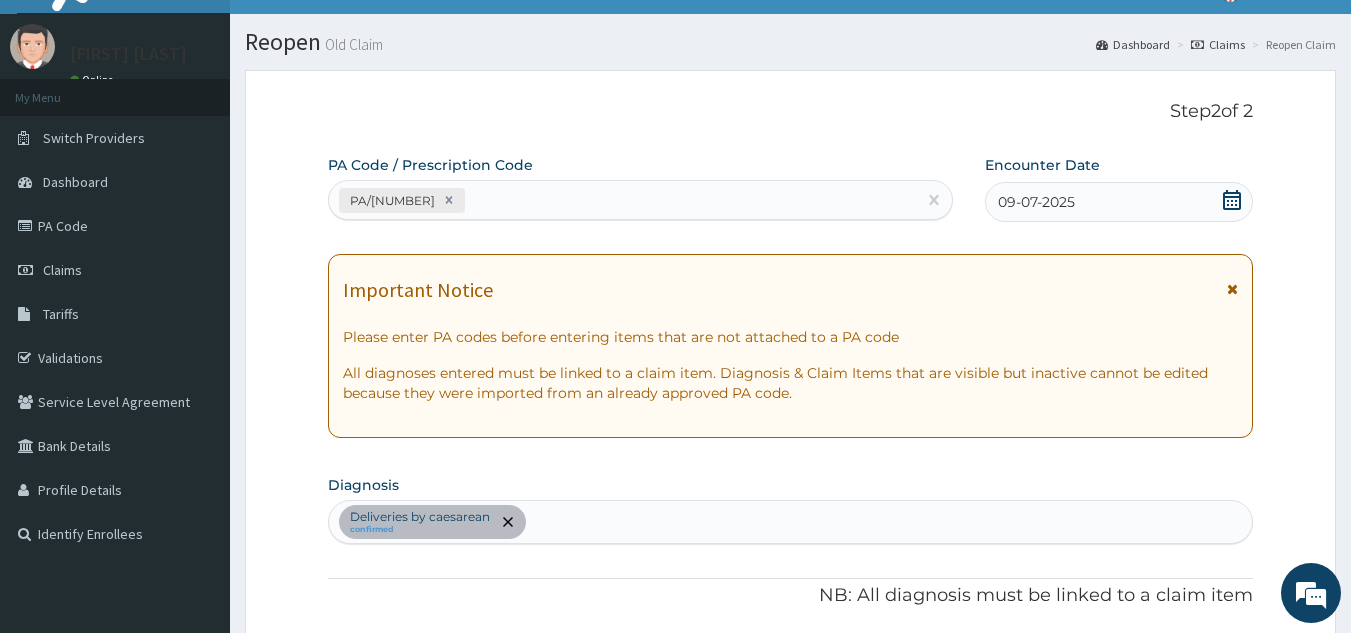 scroll, scrollTop: 0, scrollLeft: 0, axis: both 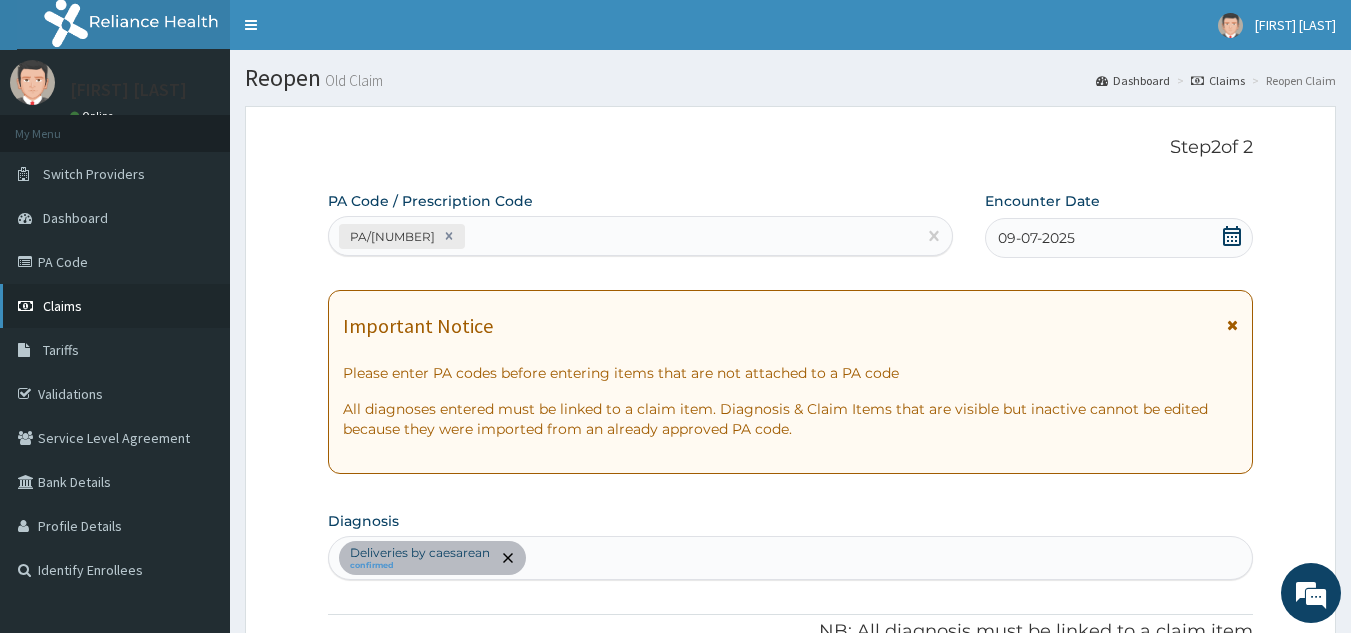 click on "Claims" at bounding box center (62, 306) 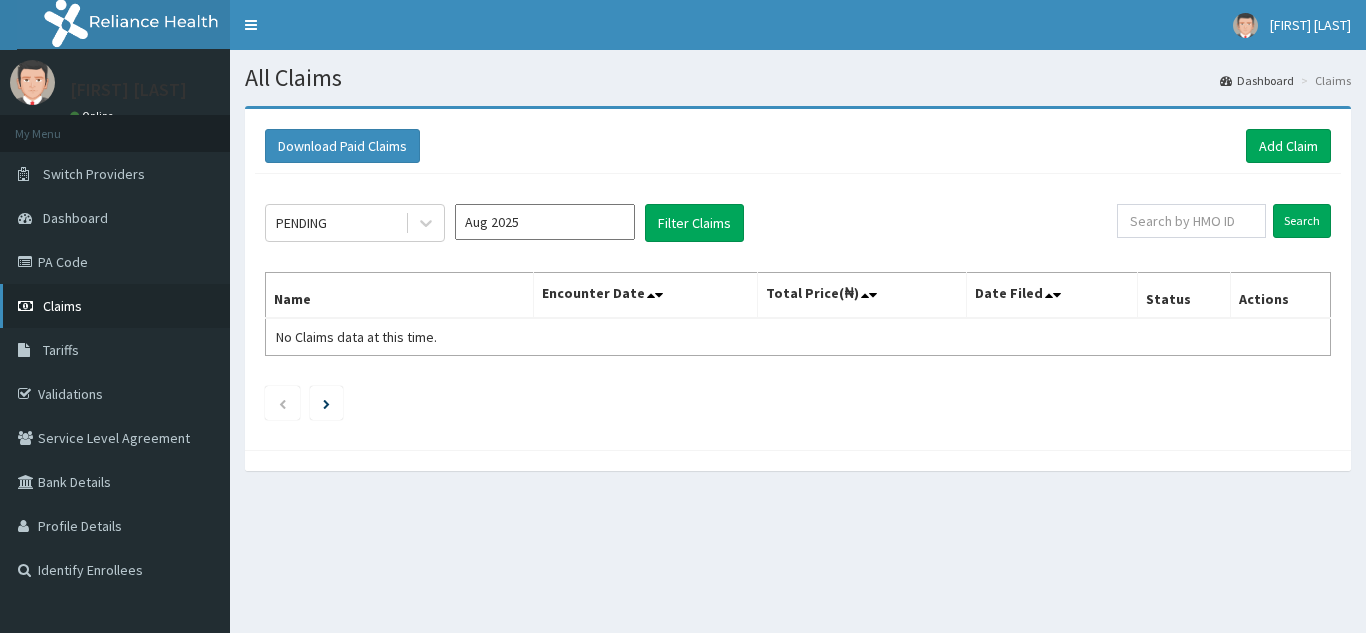 scroll, scrollTop: 0, scrollLeft: 0, axis: both 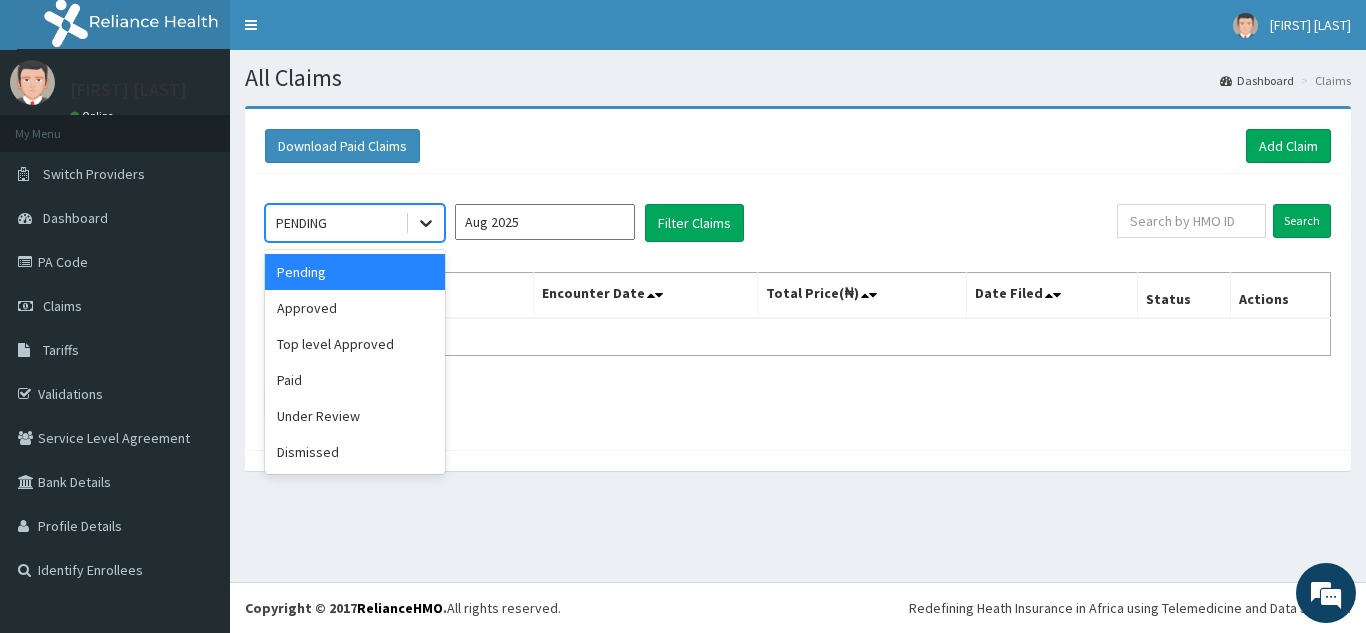 click 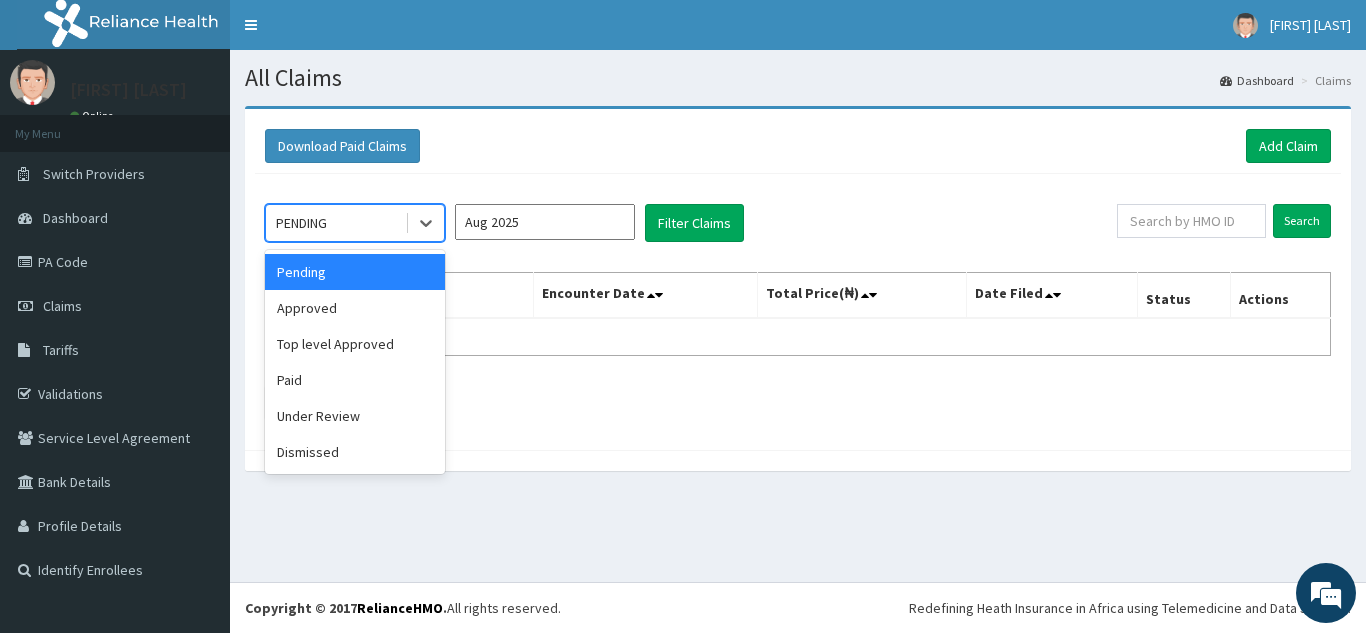 click on "Download Paid Claims Add Claim" at bounding box center (798, 146) 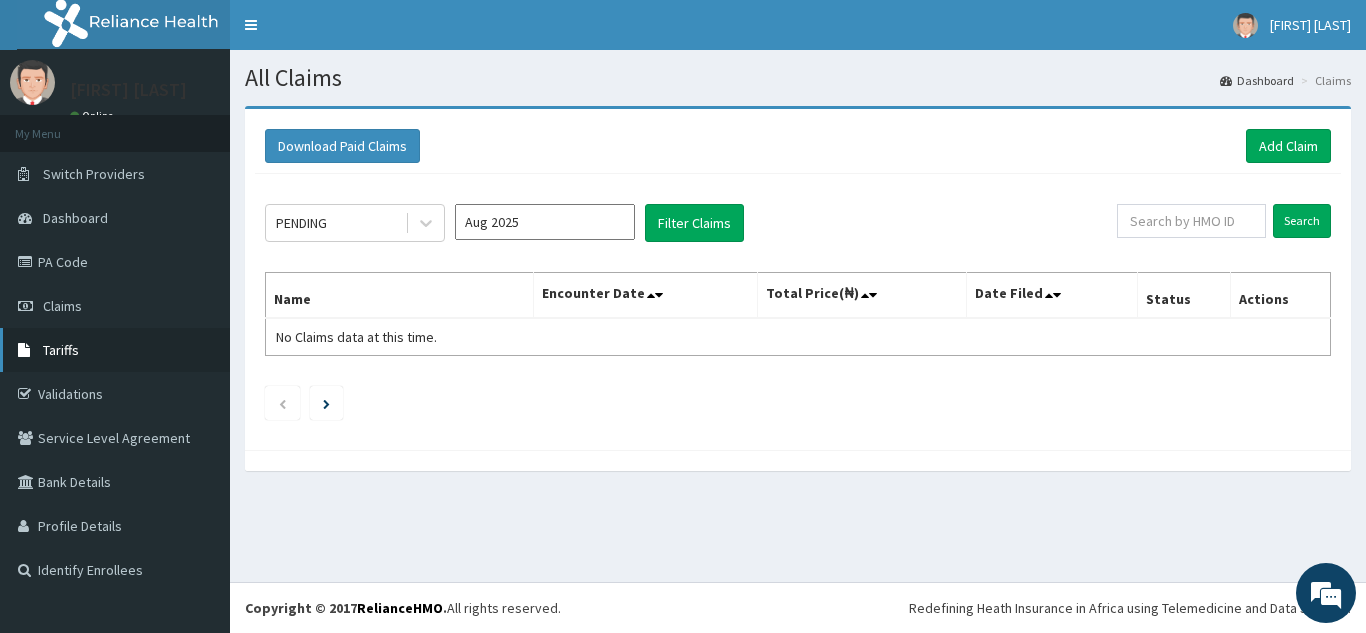 click on "Tariffs" at bounding box center [61, 350] 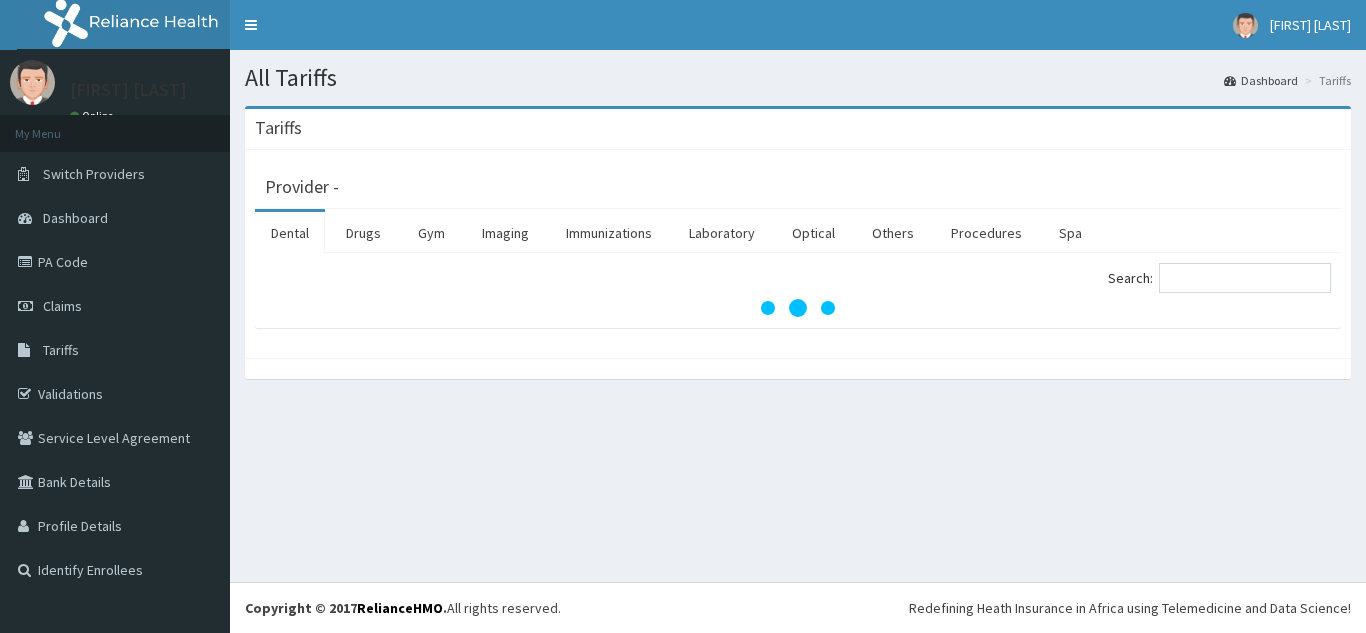scroll, scrollTop: 0, scrollLeft: 0, axis: both 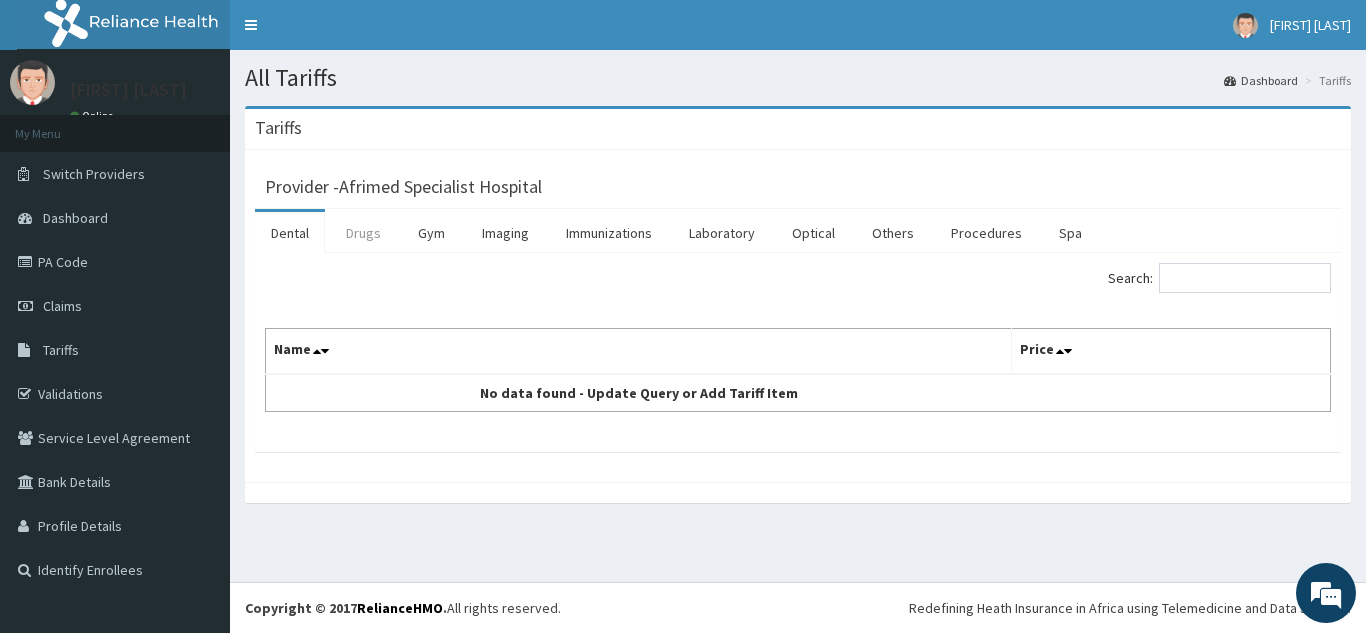 click on "Drugs" at bounding box center [363, 233] 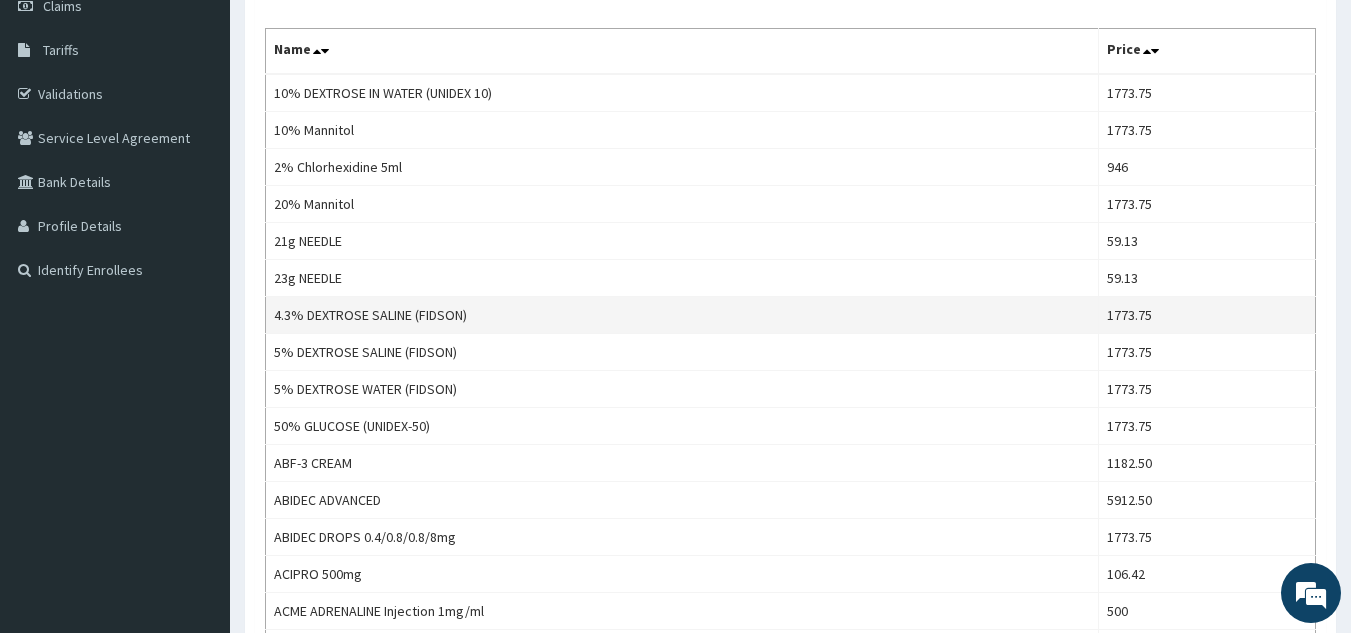 scroll, scrollTop: 500, scrollLeft: 0, axis: vertical 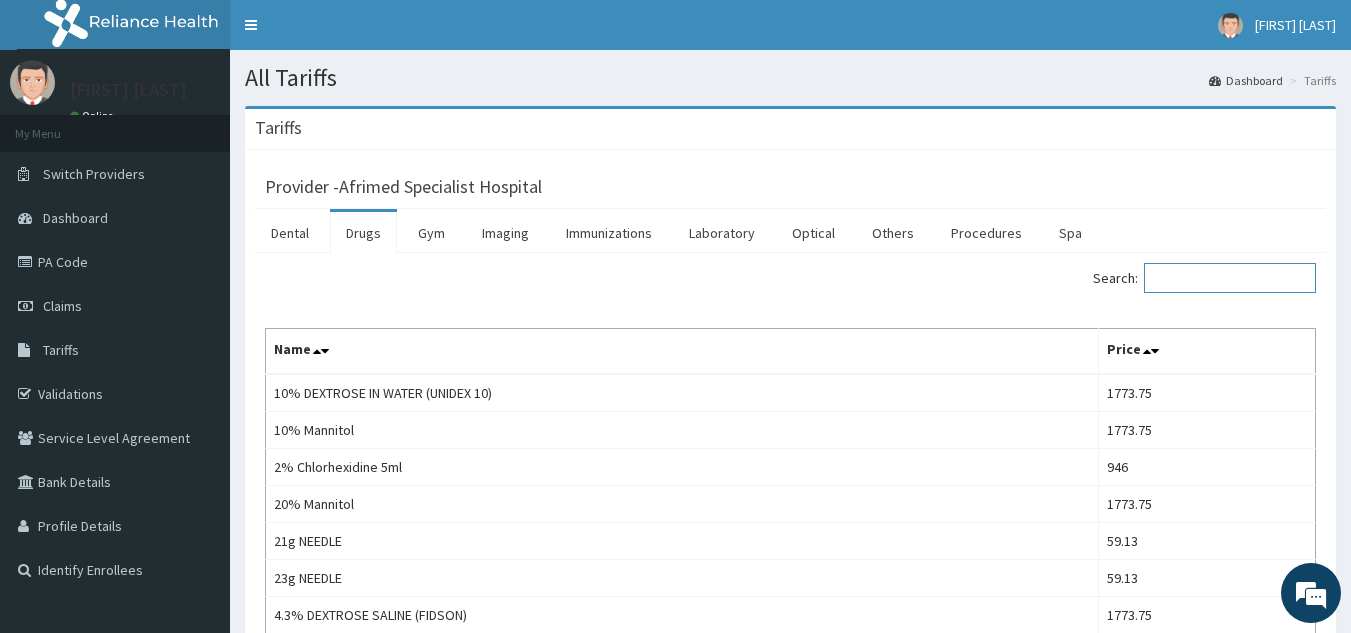 click on "Search:" at bounding box center [1230, 278] 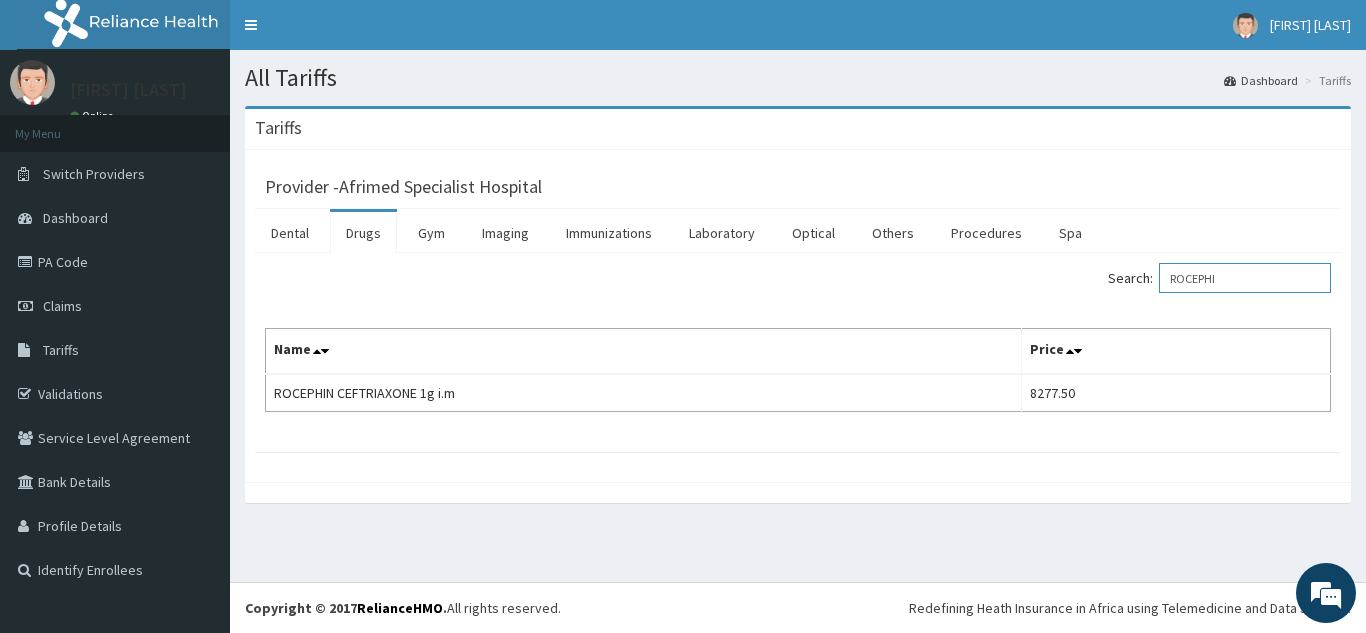 type on "ROCEPHI" 